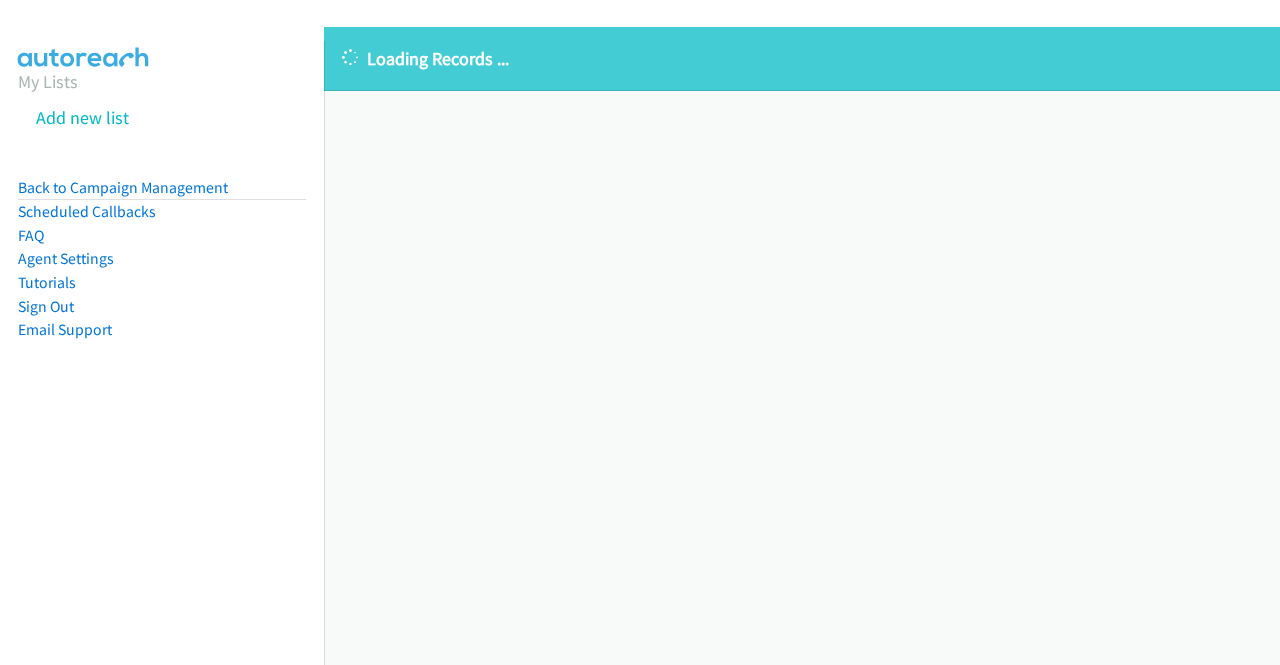 scroll, scrollTop: 0, scrollLeft: 0, axis: both 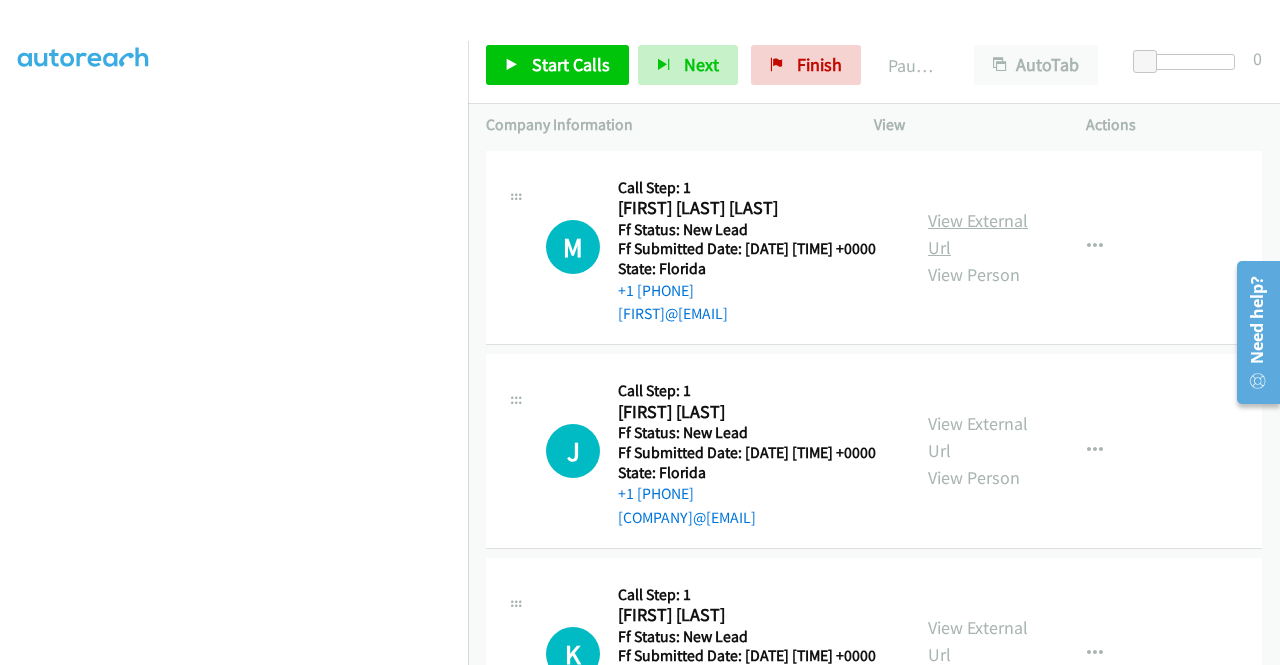 click on "View External Url" at bounding box center (978, 234) 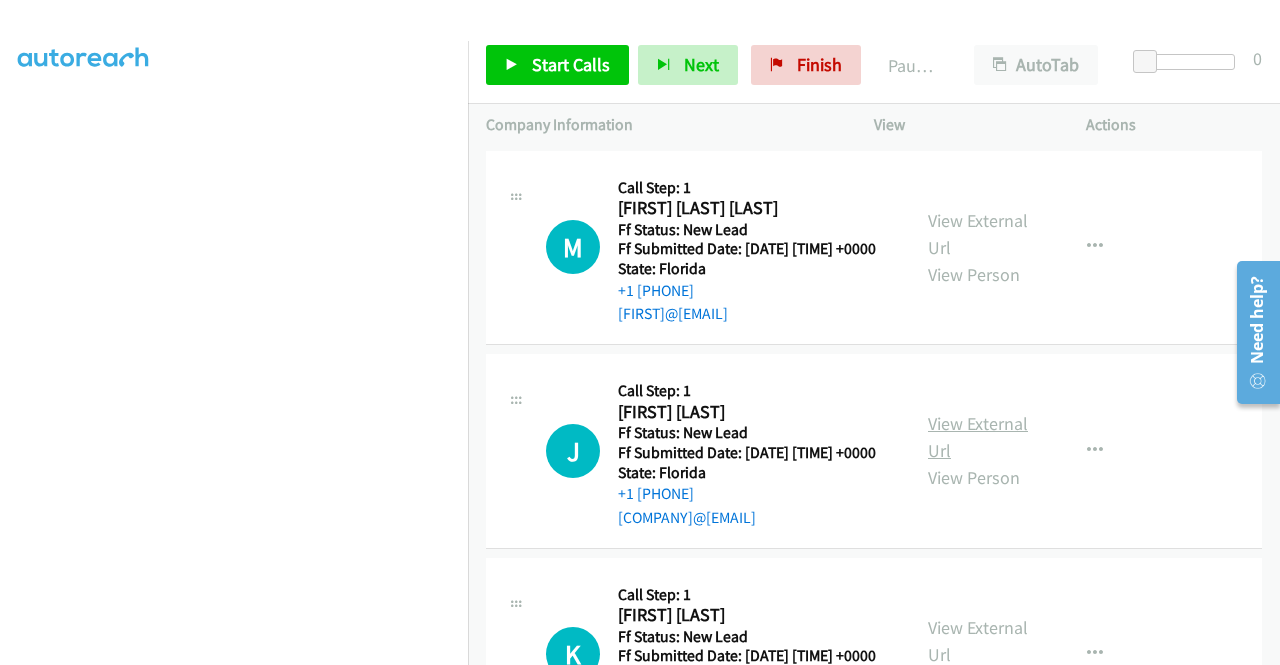 click on "View External Url" at bounding box center [978, 437] 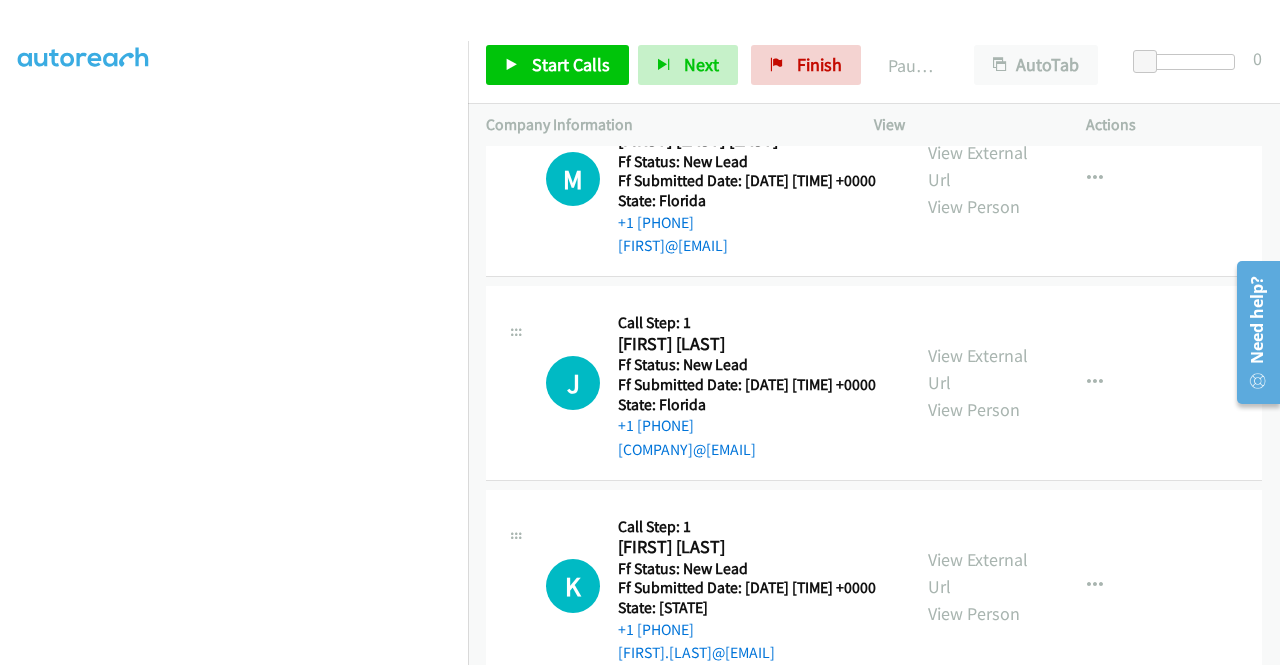 scroll, scrollTop: 100, scrollLeft: 0, axis: vertical 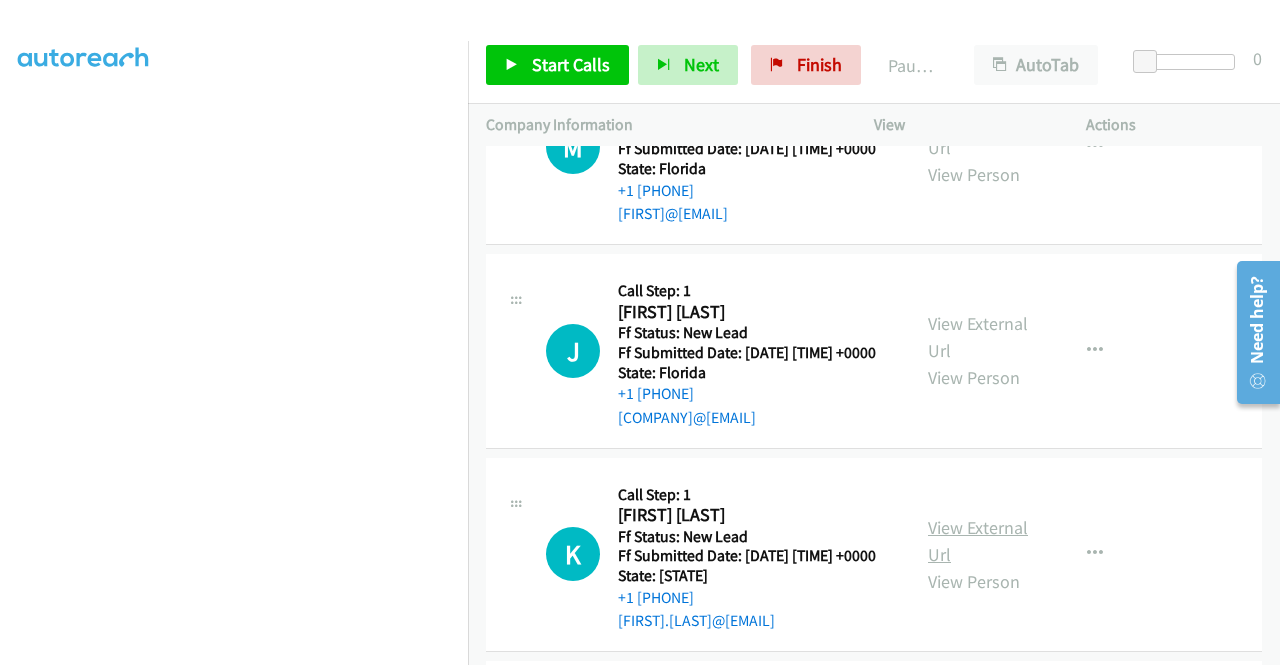 click on "View External Url" at bounding box center (978, 541) 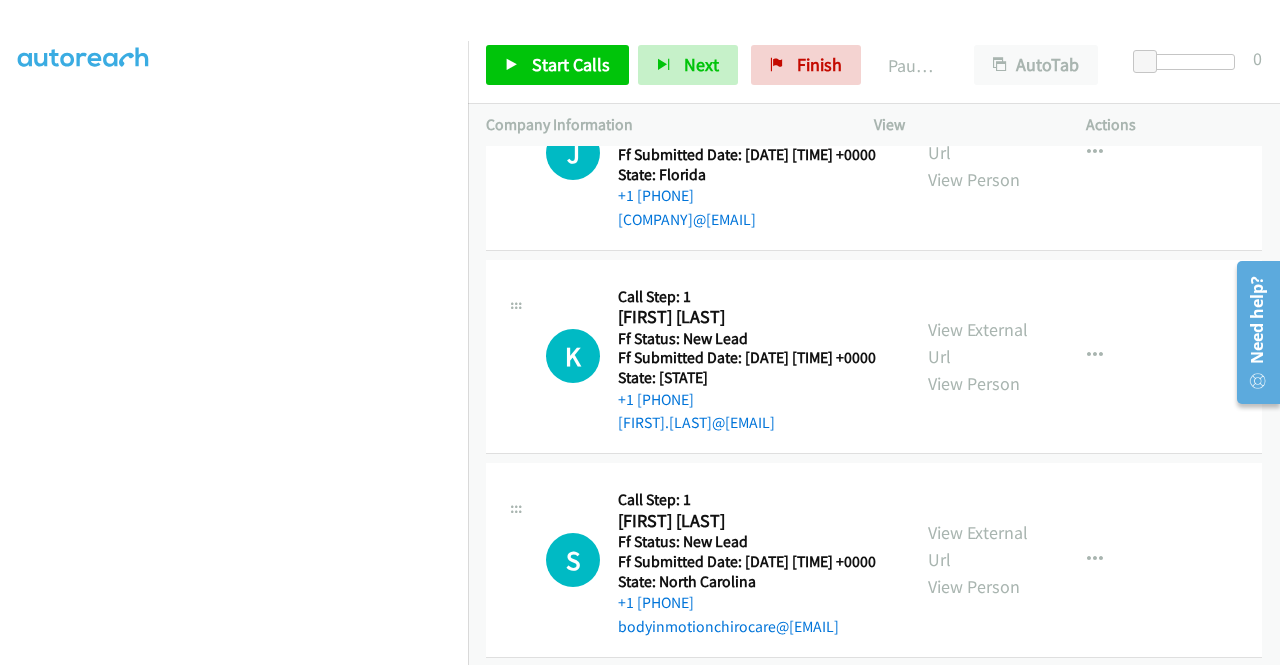 scroll, scrollTop: 400, scrollLeft: 0, axis: vertical 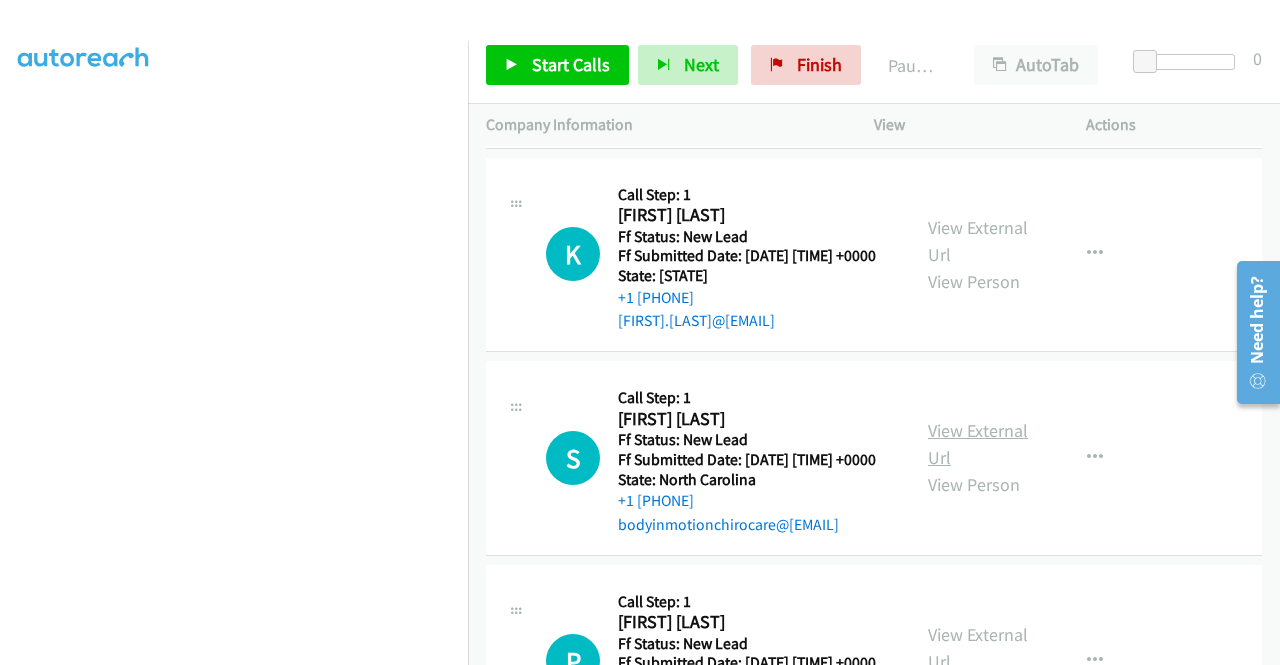 click on "View External Url" at bounding box center (978, 444) 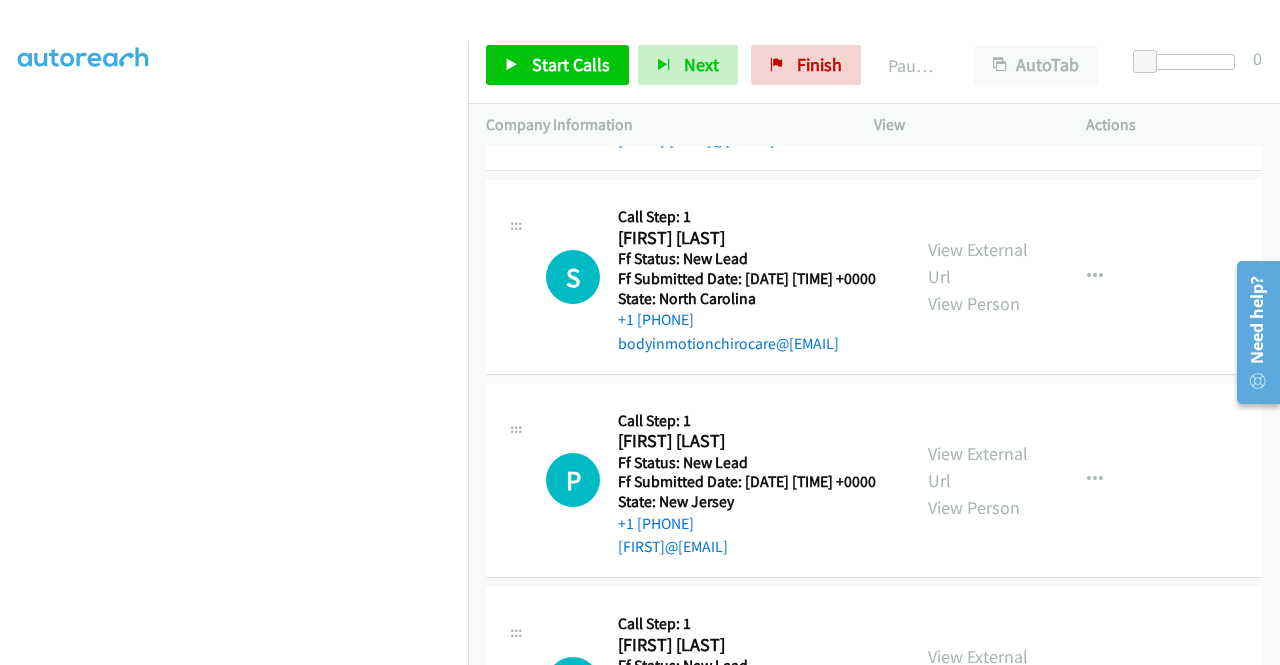 scroll, scrollTop: 600, scrollLeft: 0, axis: vertical 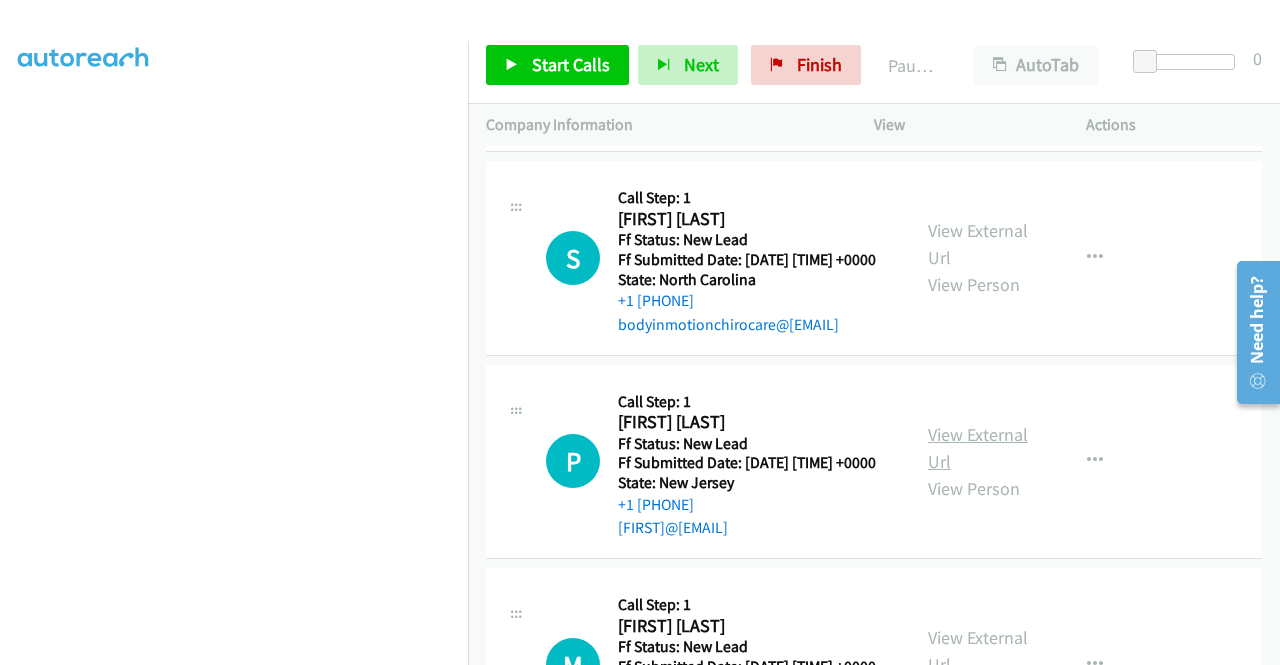click on "View External Url" at bounding box center [978, 448] 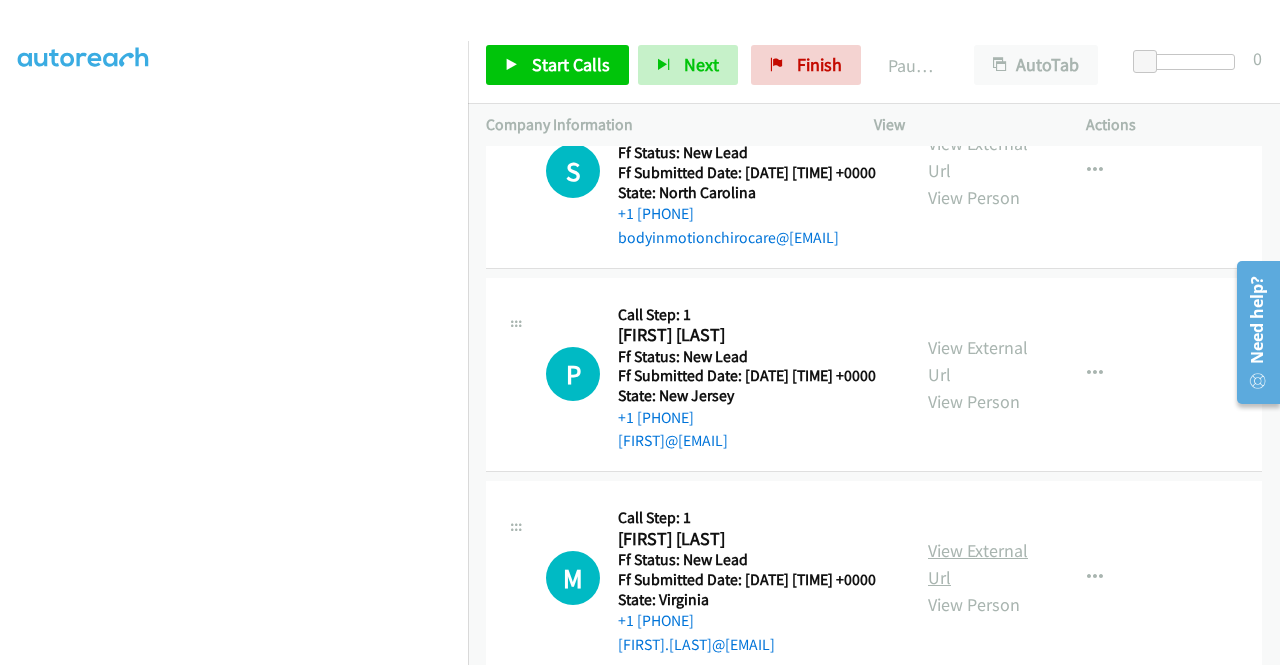 scroll, scrollTop: 800, scrollLeft: 0, axis: vertical 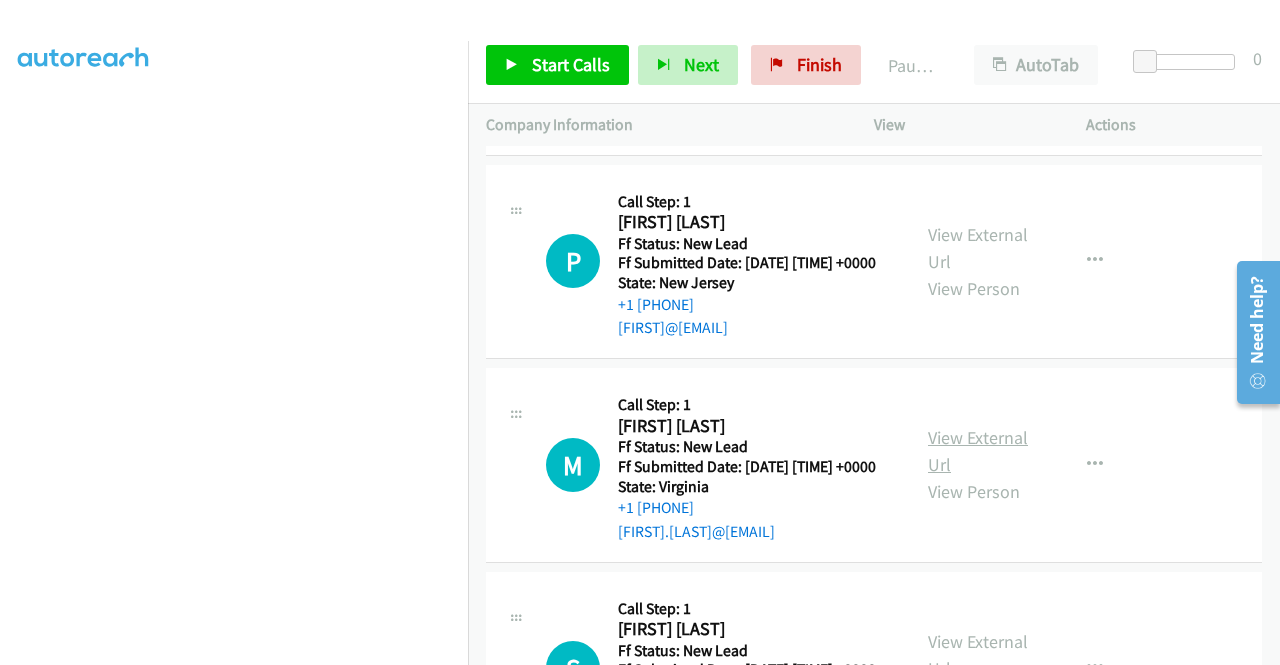 click on "View External Url" at bounding box center (978, 451) 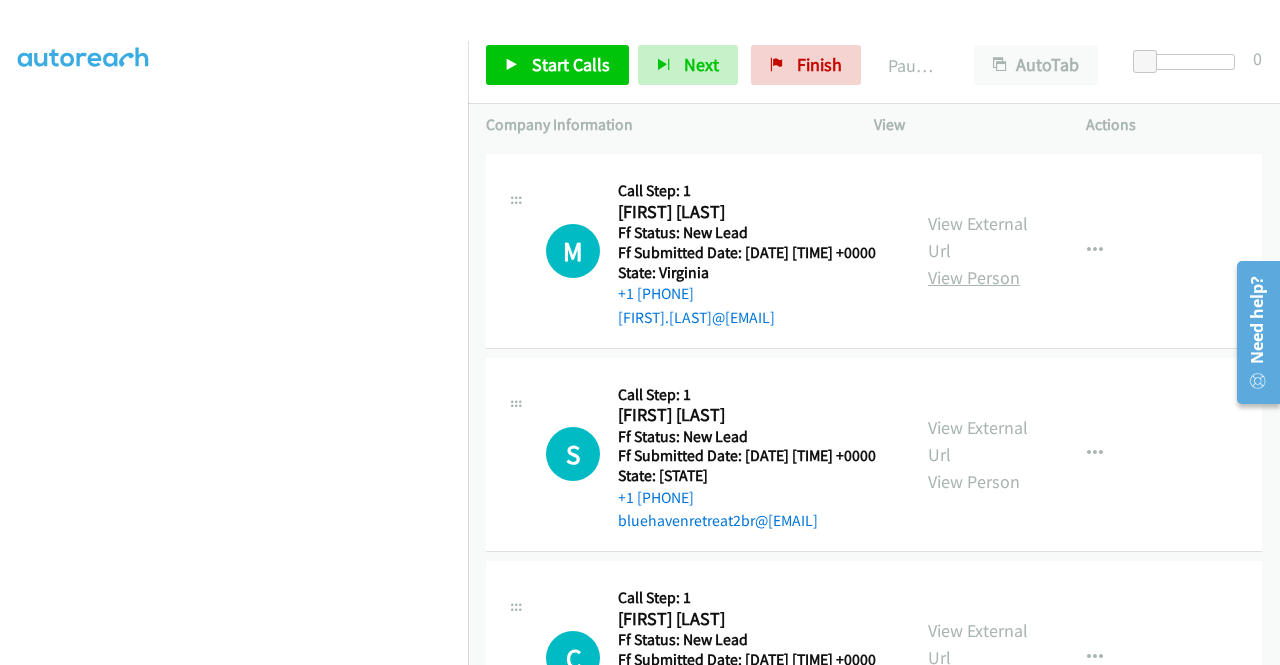 scroll, scrollTop: 1100, scrollLeft: 0, axis: vertical 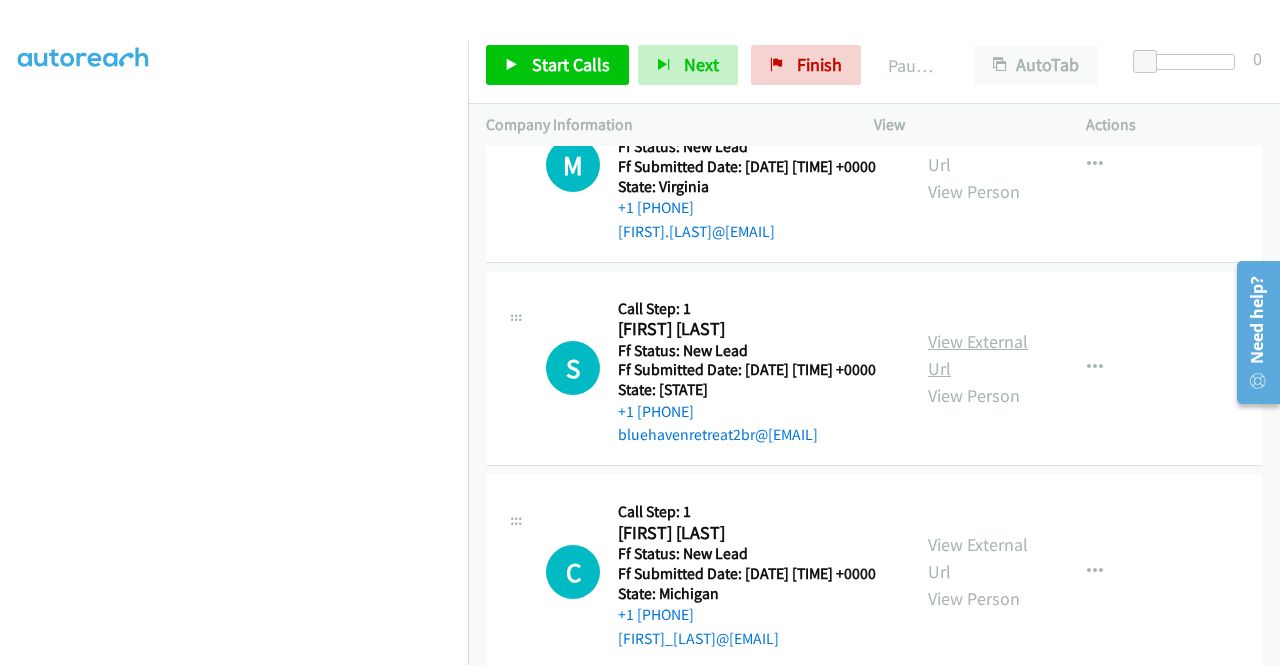 click on "View External Url" at bounding box center (978, 355) 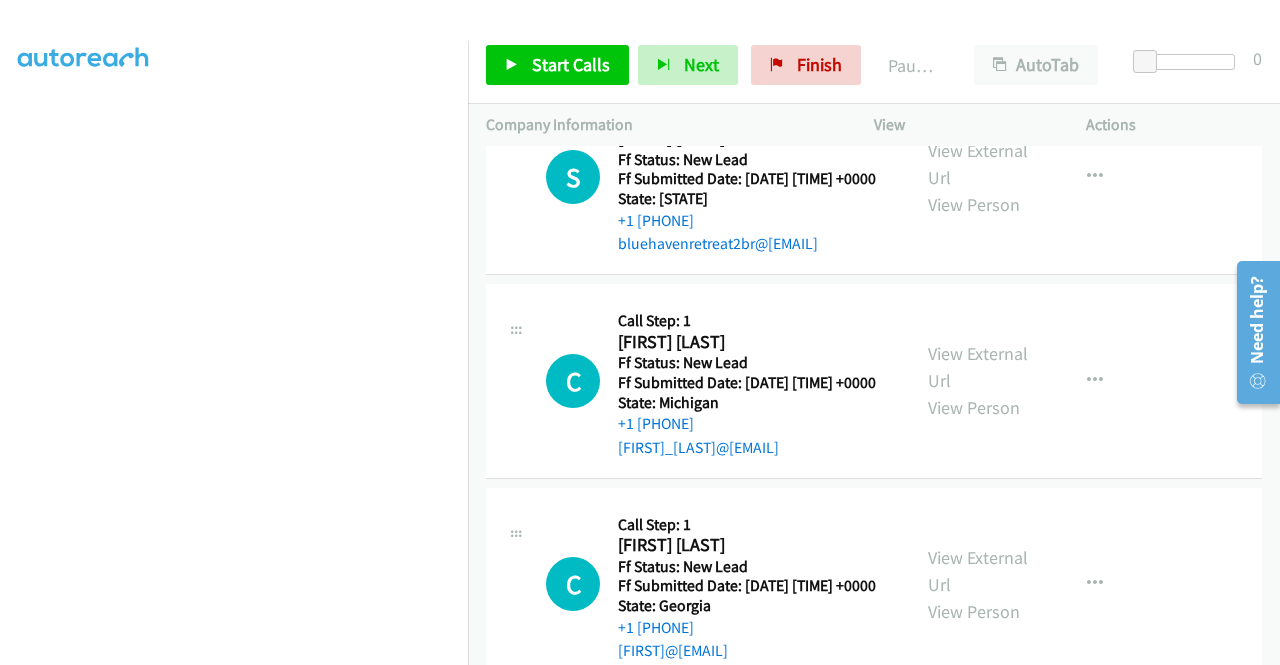 scroll, scrollTop: 1300, scrollLeft: 0, axis: vertical 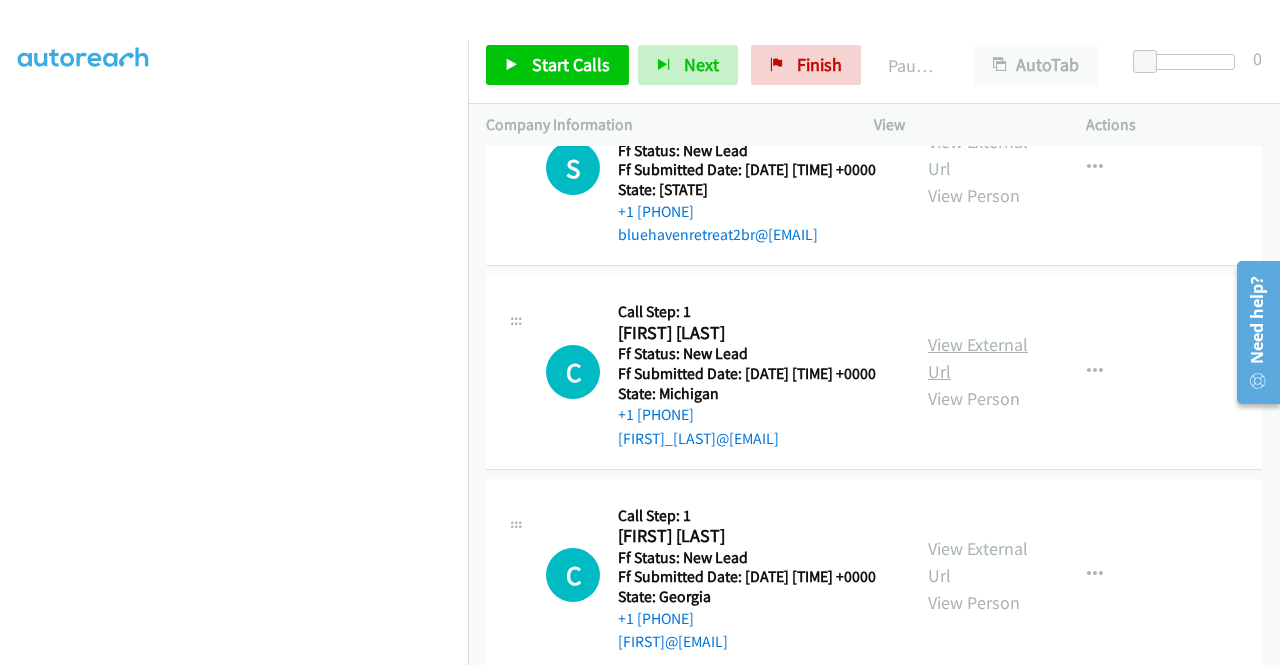 click on "View External Url" at bounding box center (978, 358) 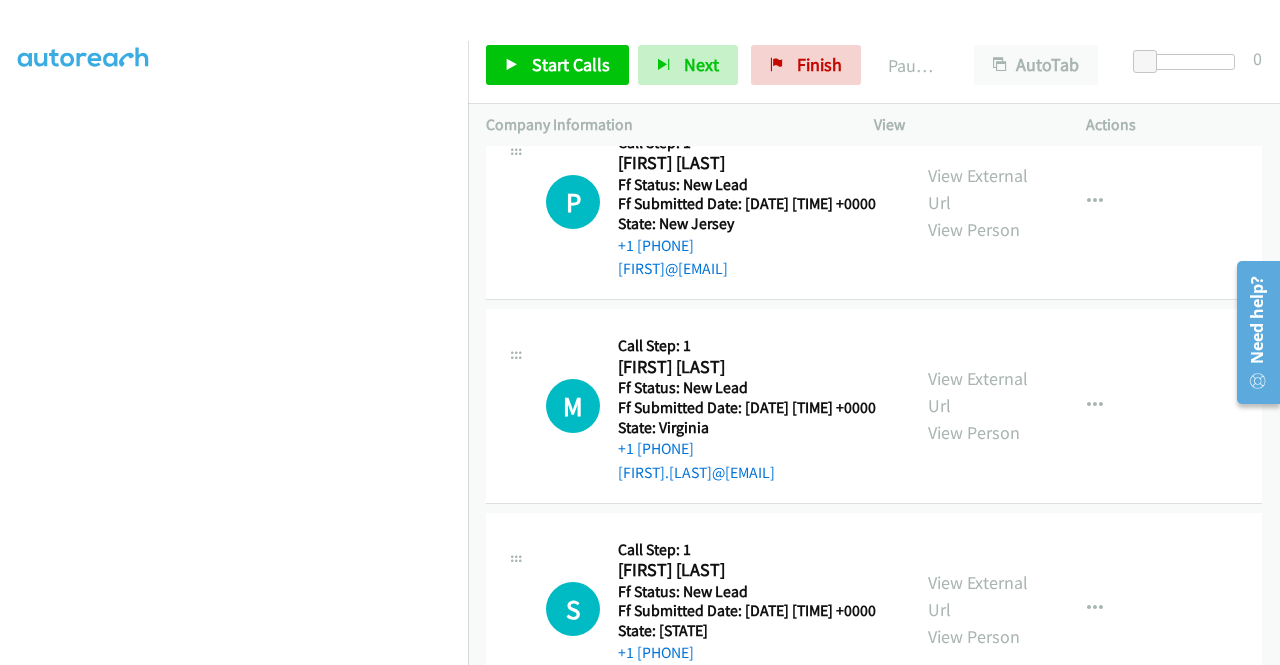 scroll, scrollTop: 418, scrollLeft: 0, axis: vertical 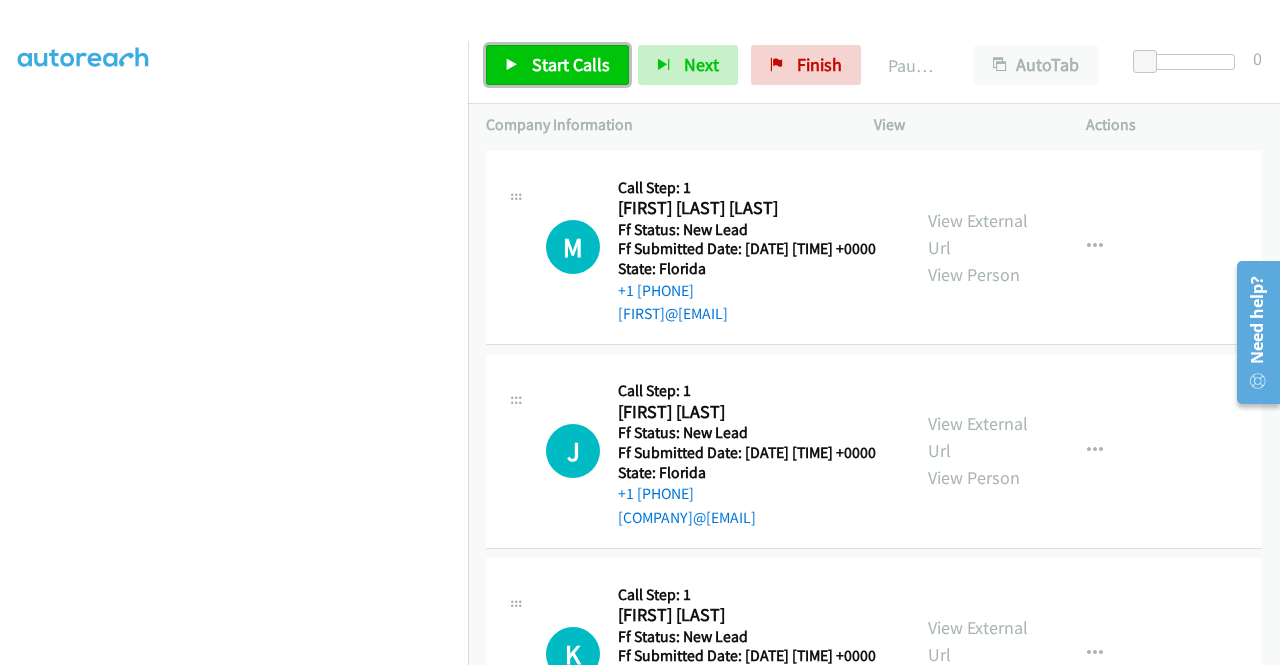 click on "Start Calls" at bounding box center [571, 64] 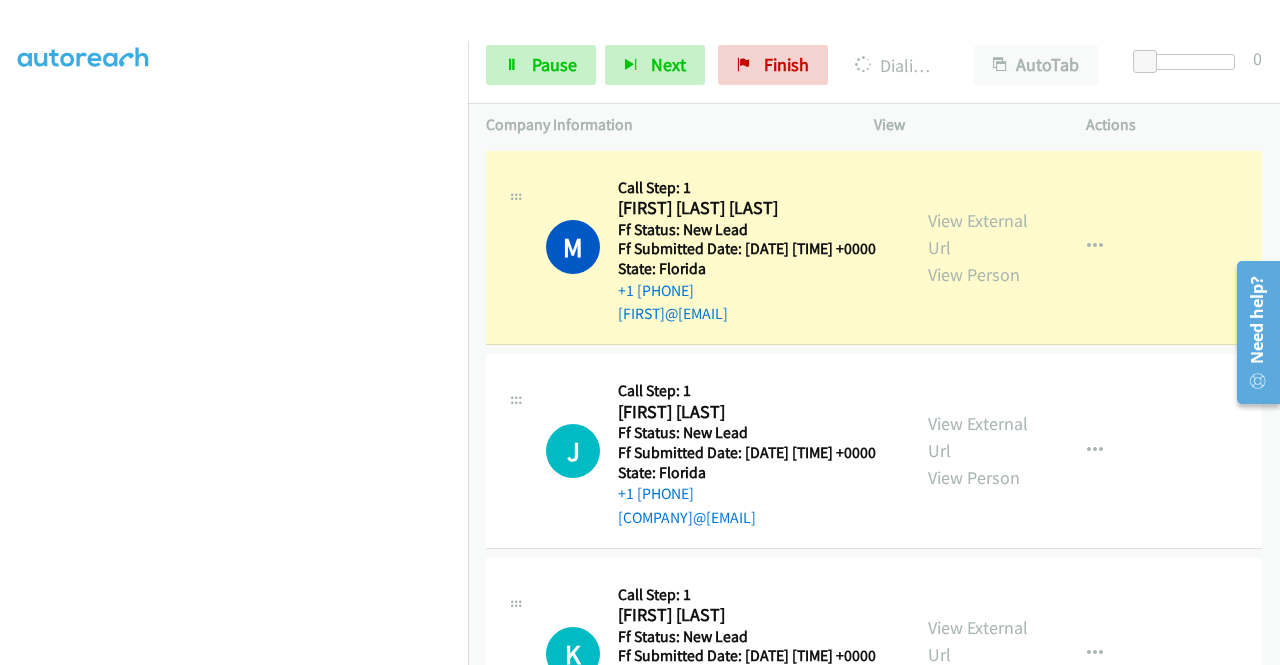 scroll, scrollTop: 0, scrollLeft: 0, axis: both 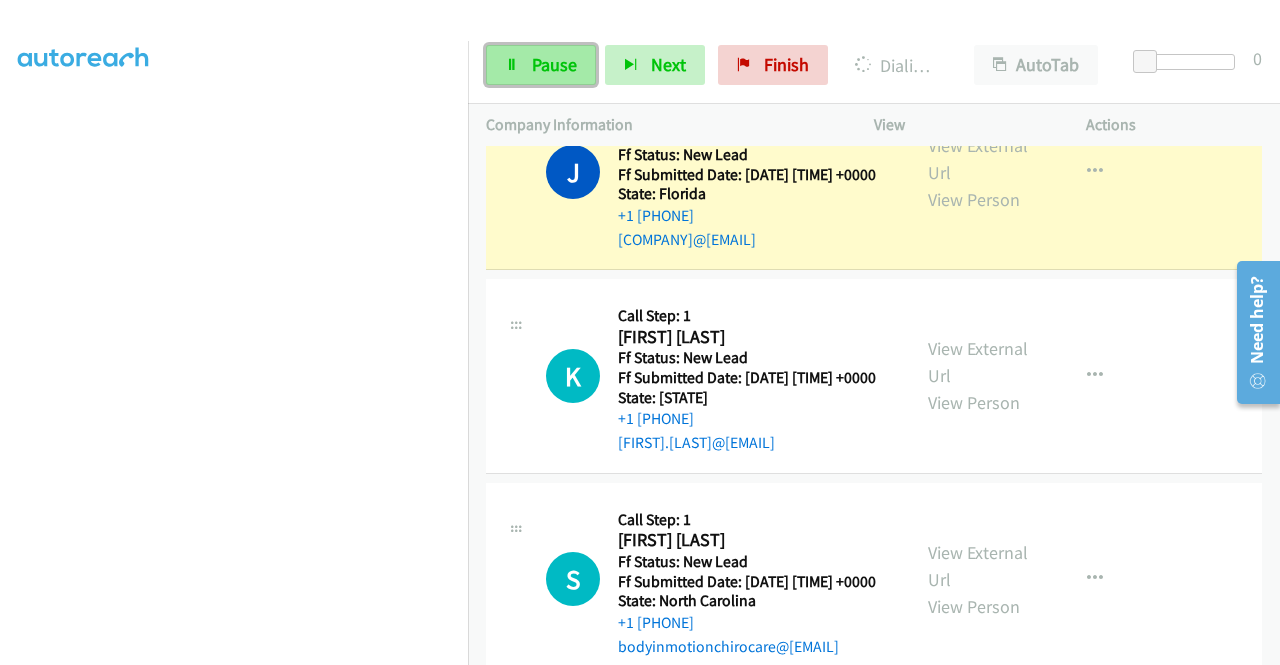 click on "Pause" at bounding box center (554, 64) 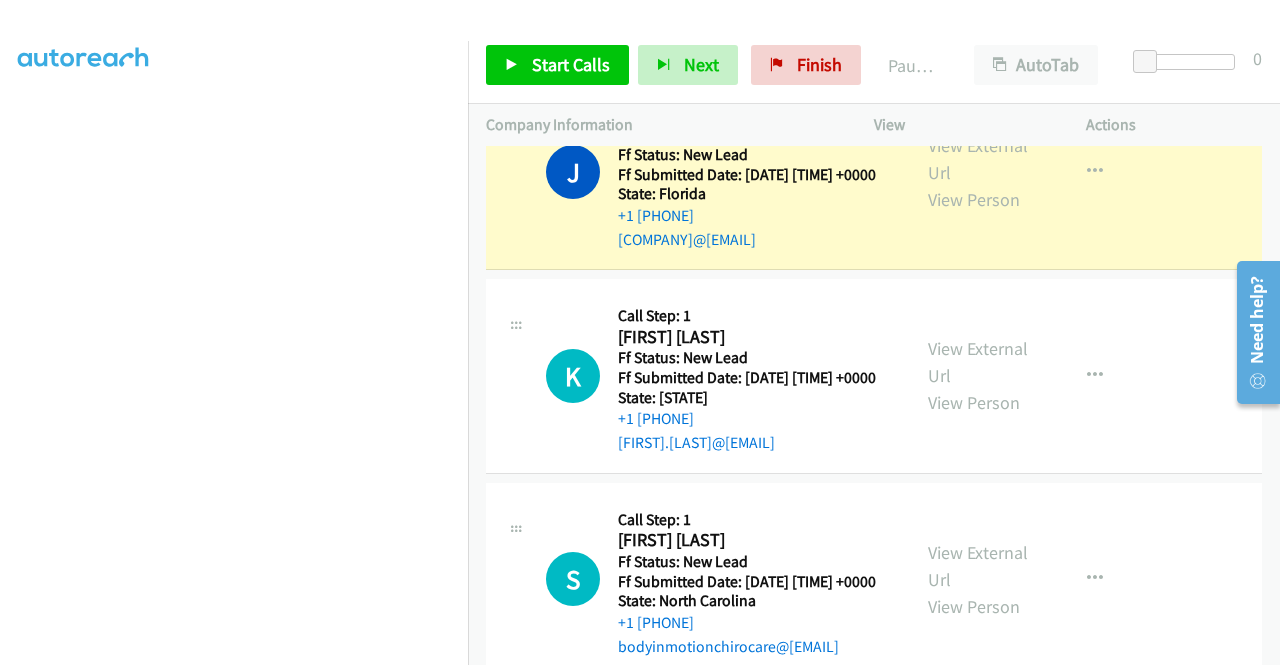 scroll, scrollTop: 156, scrollLeft: 0, axis: vertical 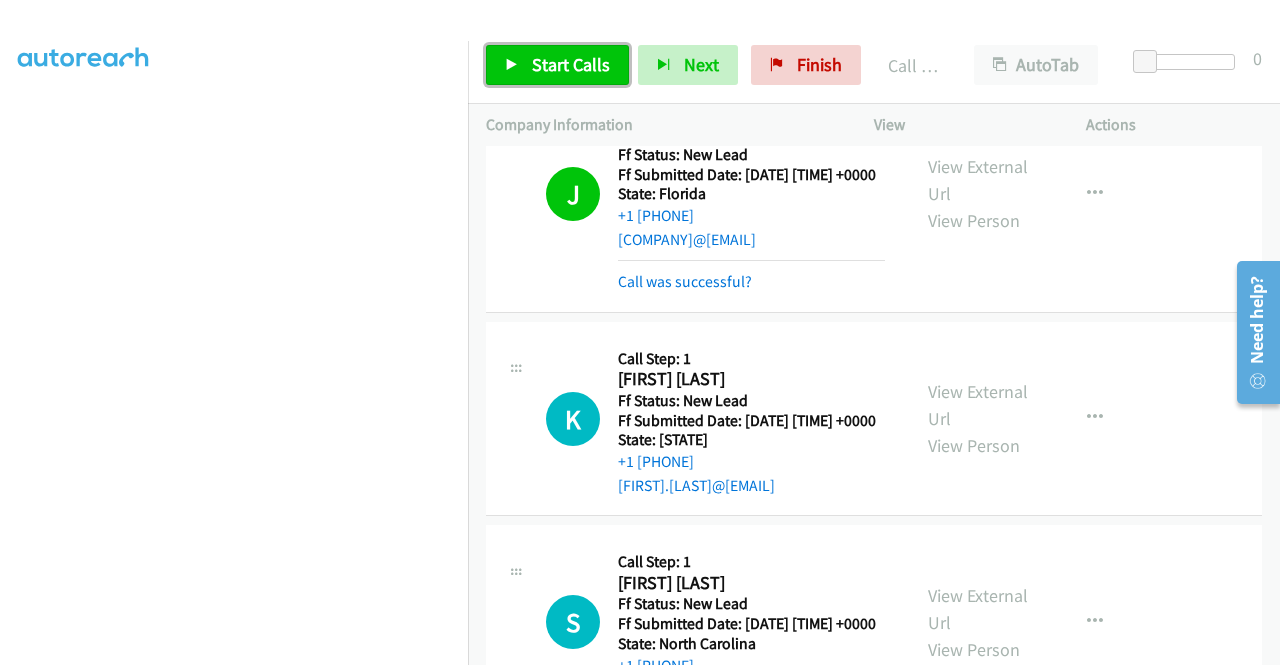 click on "Start Calls" at bounding box center [557, 65] 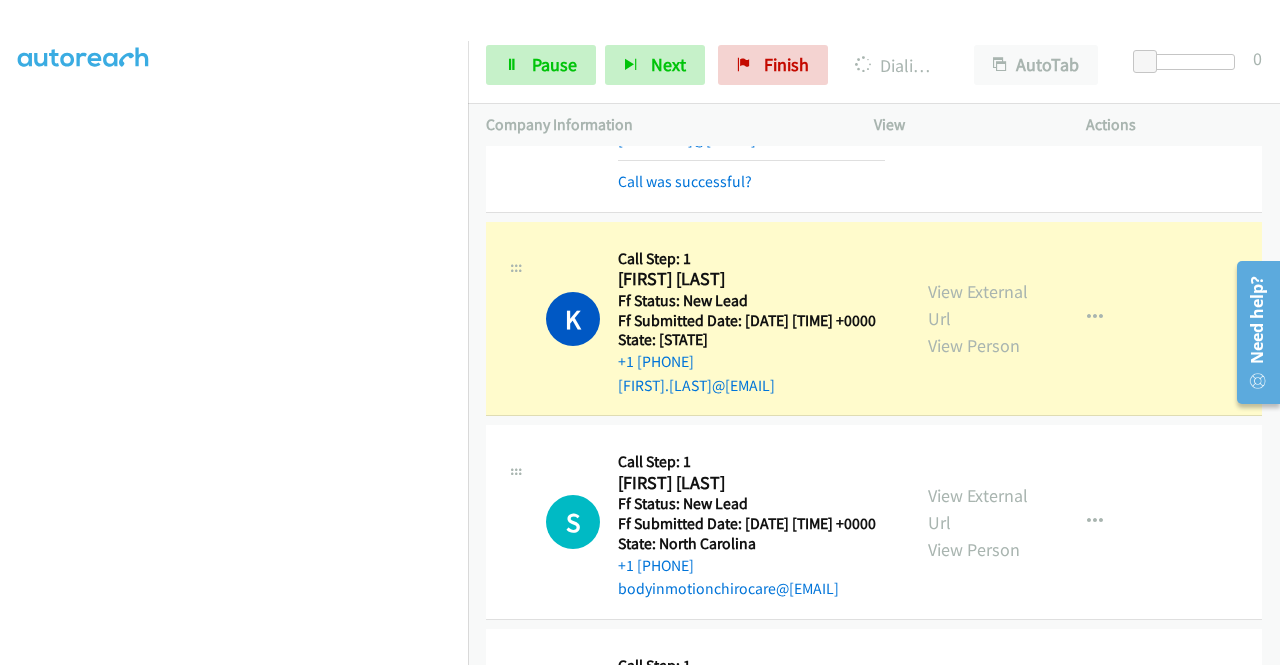 scroll, scrollTop: 521, scrollLeft: 0, axis: vertical 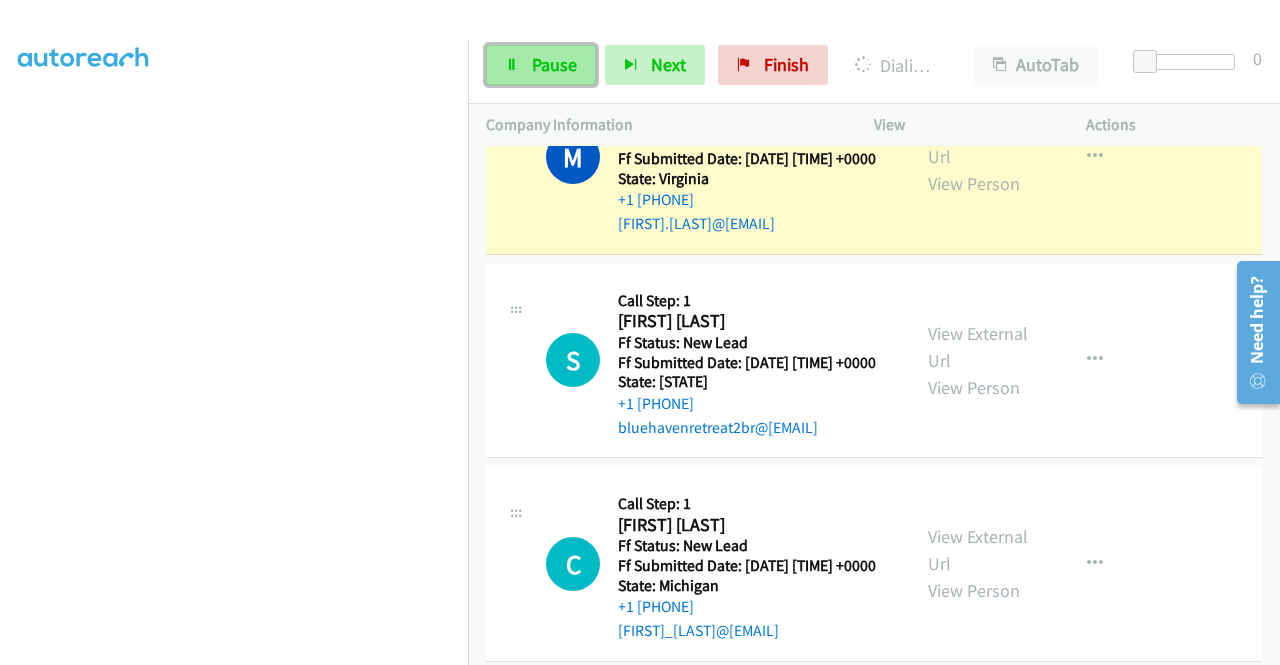 click on "Pause" at bounding box center [541, 65] 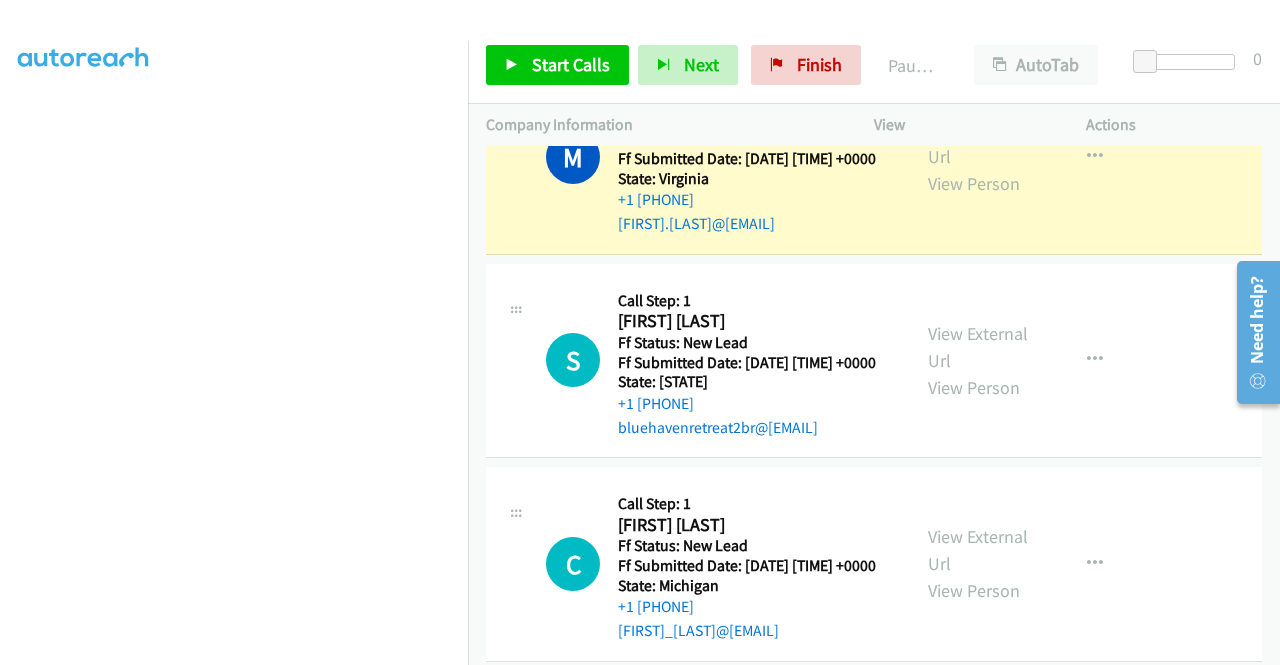 scroll, scrollTop: 56, scrollLeft: 0, axis: vertical 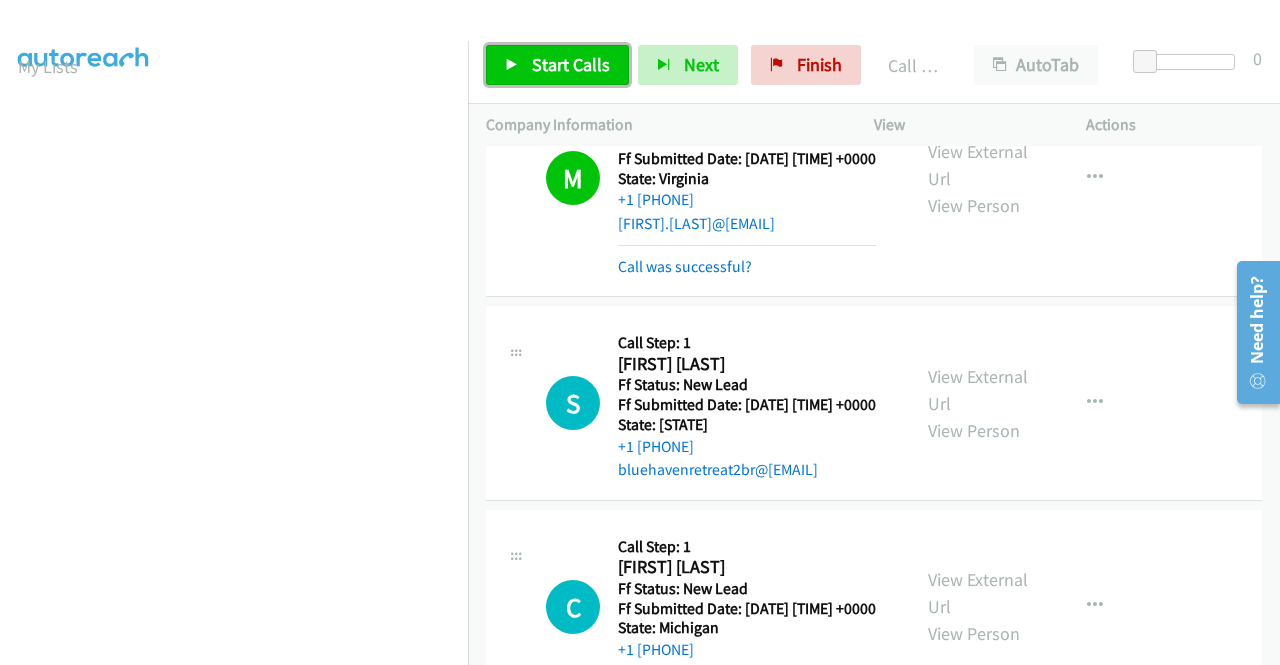 click on "Start Calls" at bounding box center (571, 64) 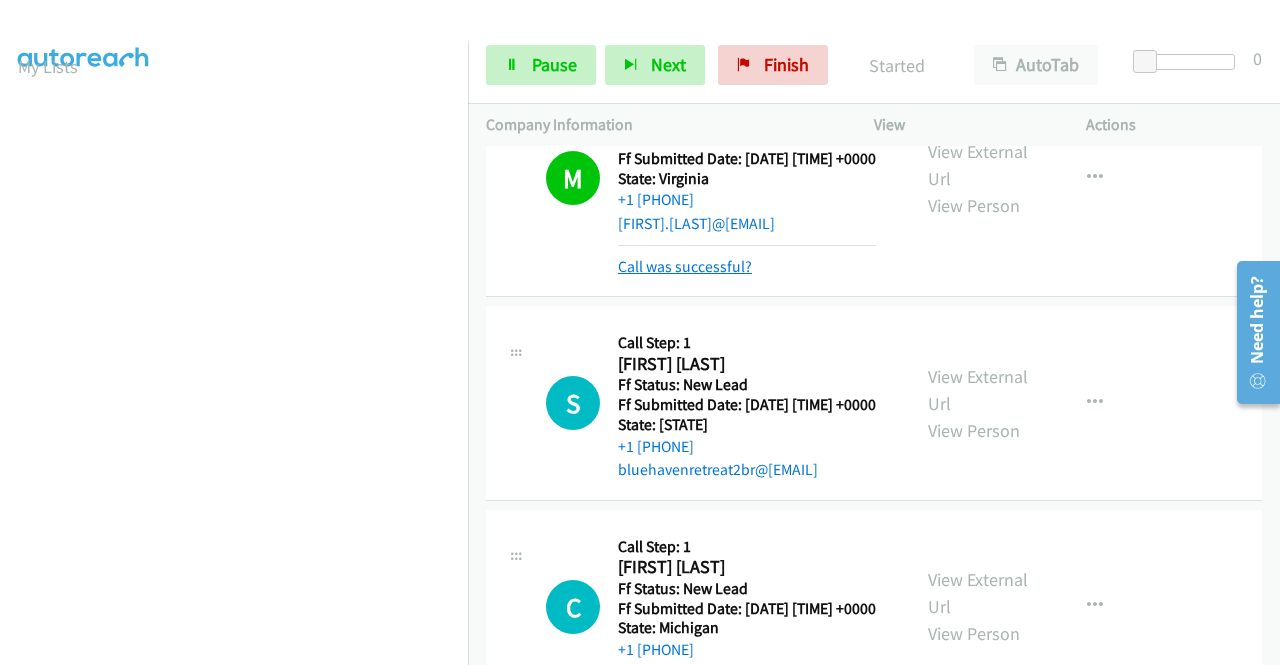 click on "Call was successful?" at bounding box center [685, 266] 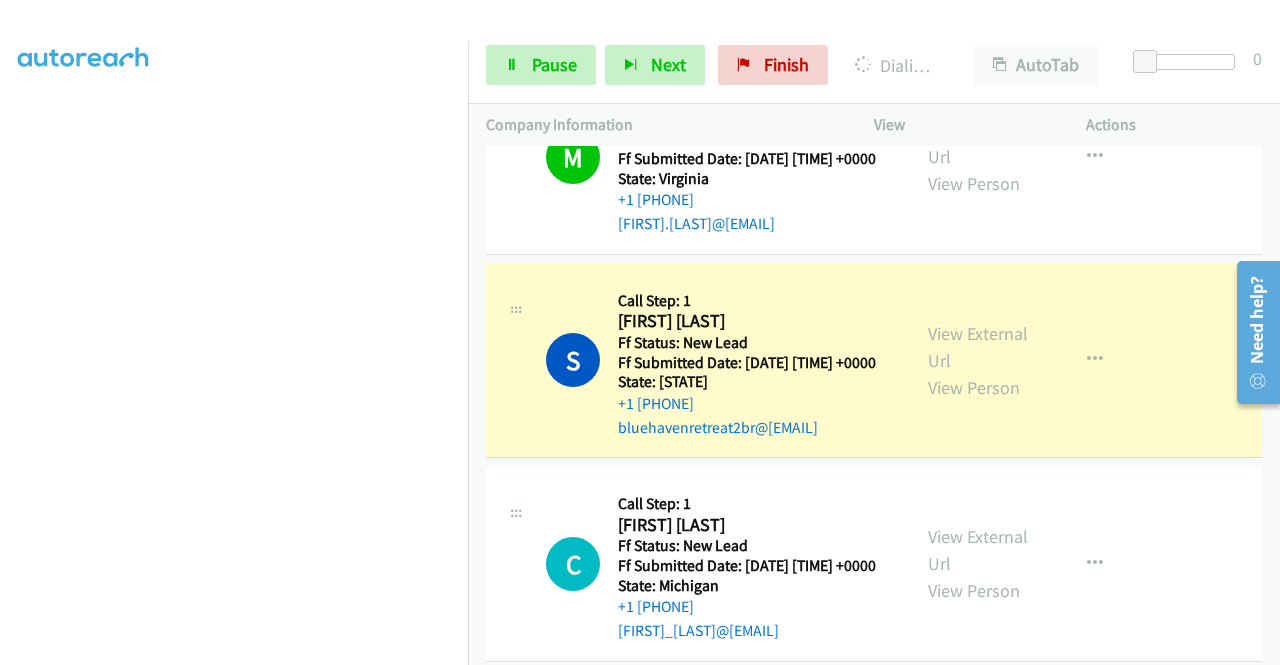 scroll, scrollTop: 456, scrollLeft: 0, axis: vertical 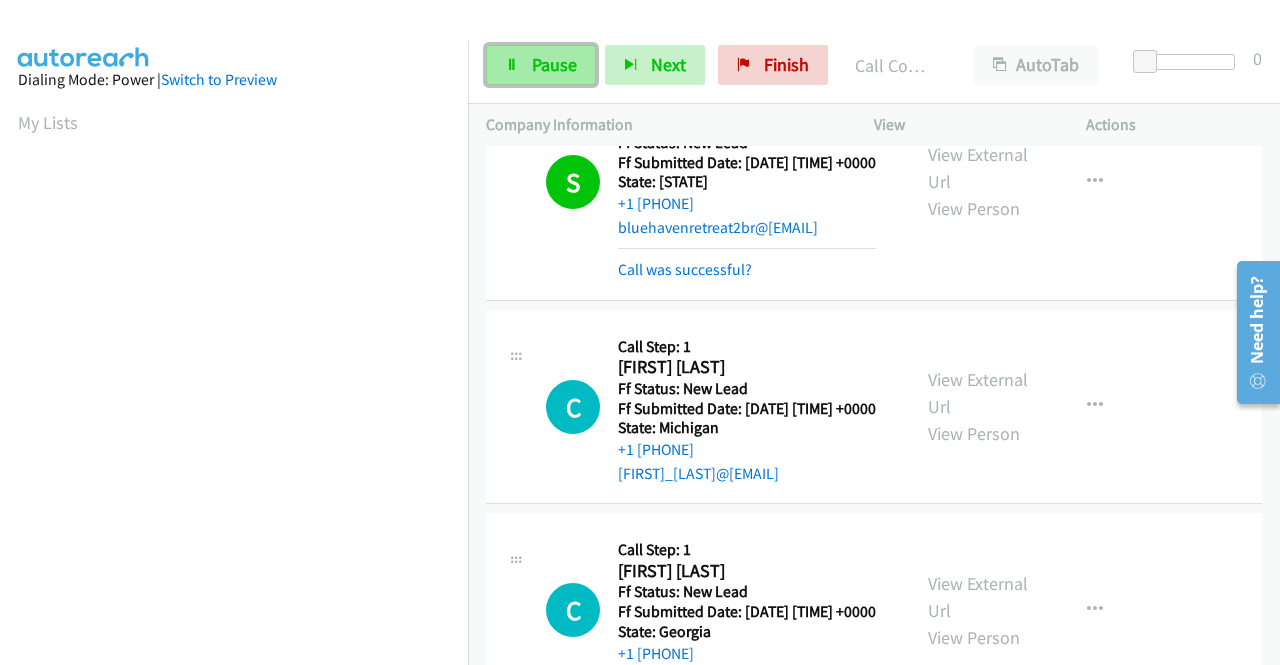 click on "Pause" at bounding box center [541, 65] 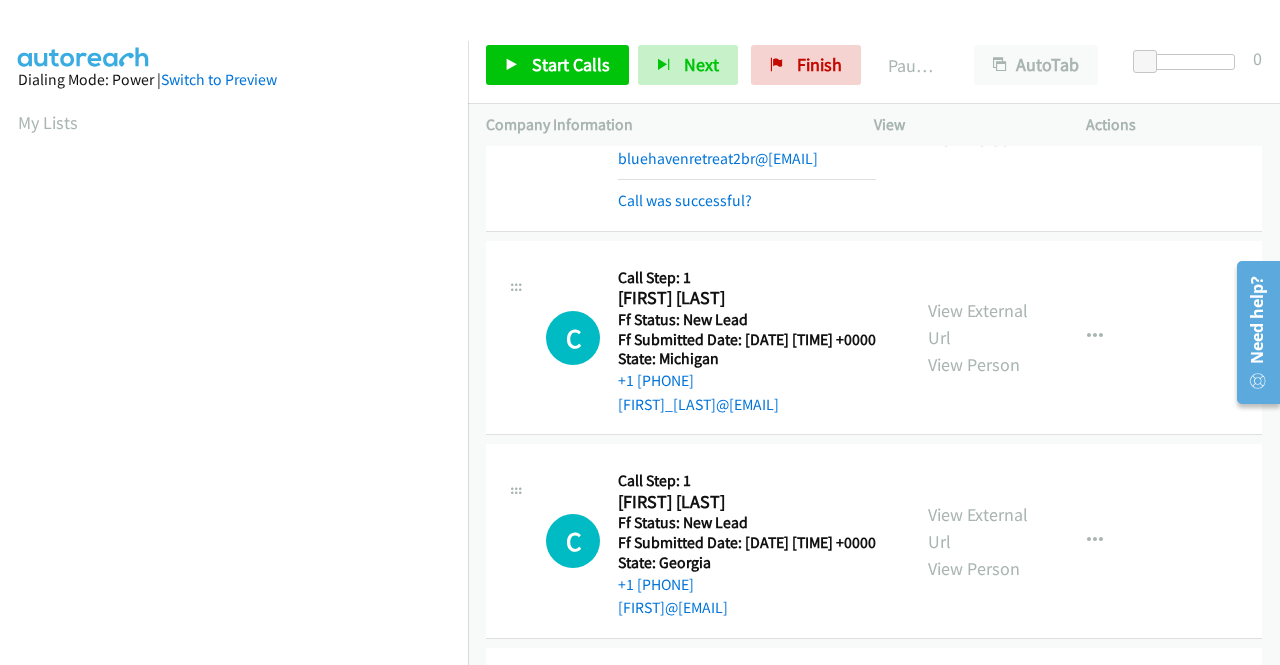 scroll, scrollTop: 1621, scrollLeft: 0, axis: vertical 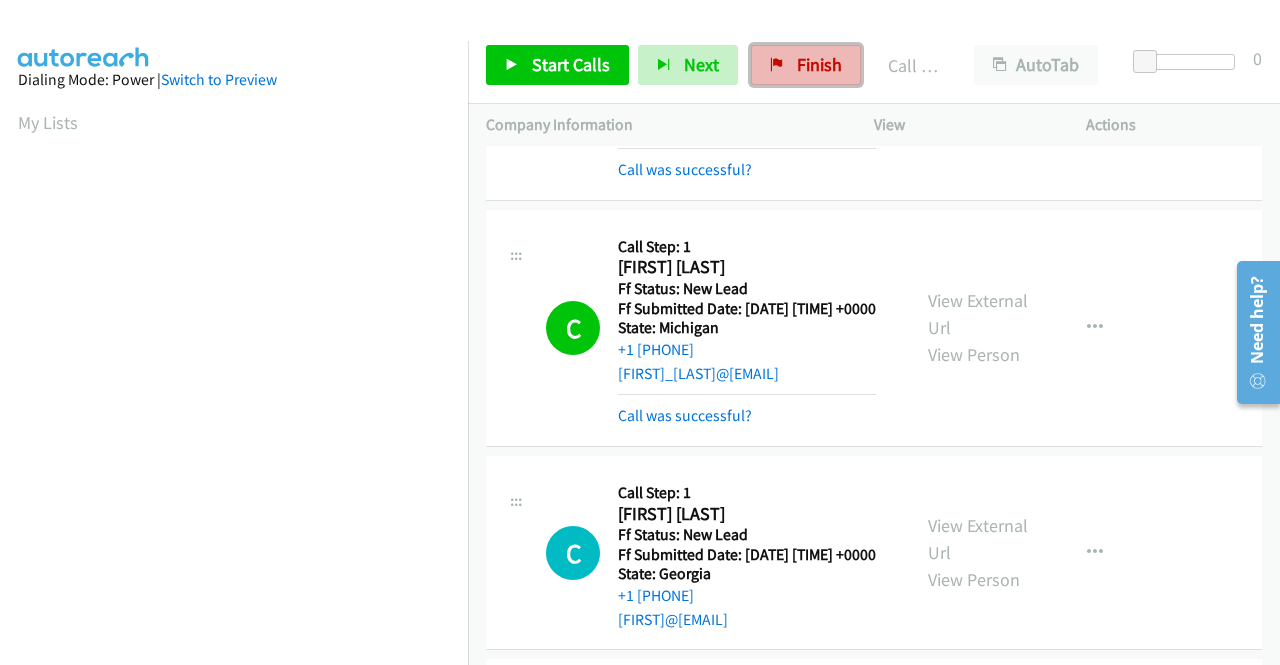 click on "Finish" at bounding box center (806, 65) 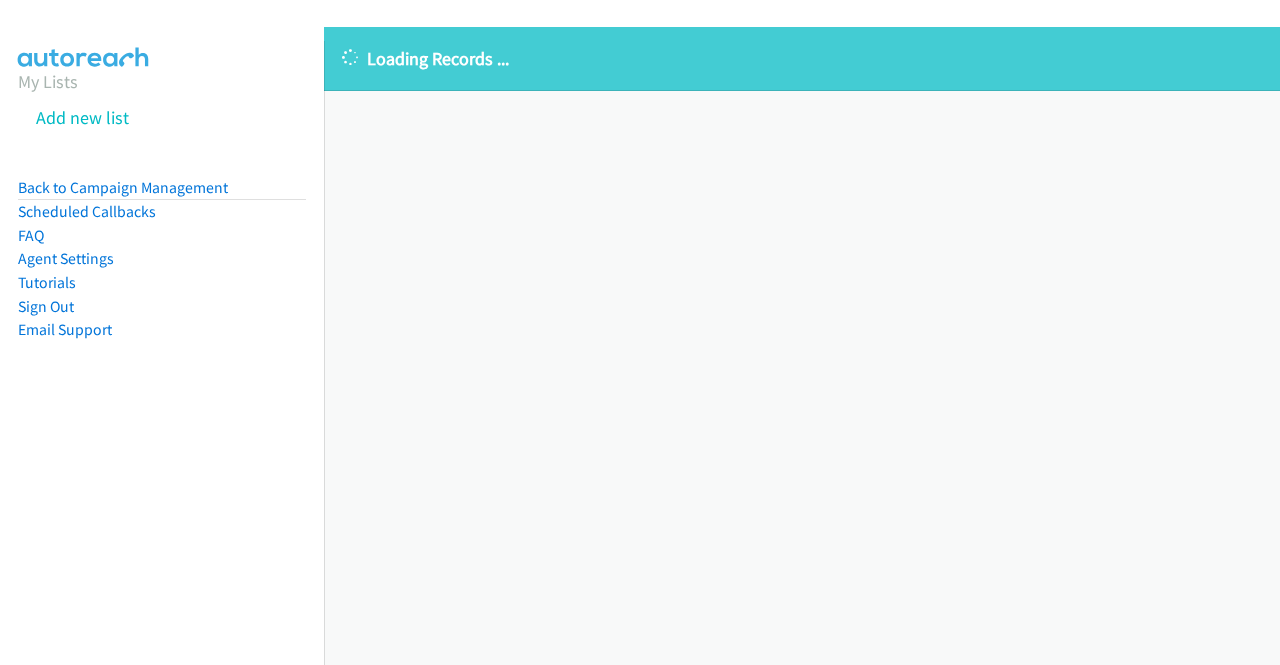 scroll, scrollTop: 0, scrollLeft: 0, axis: both 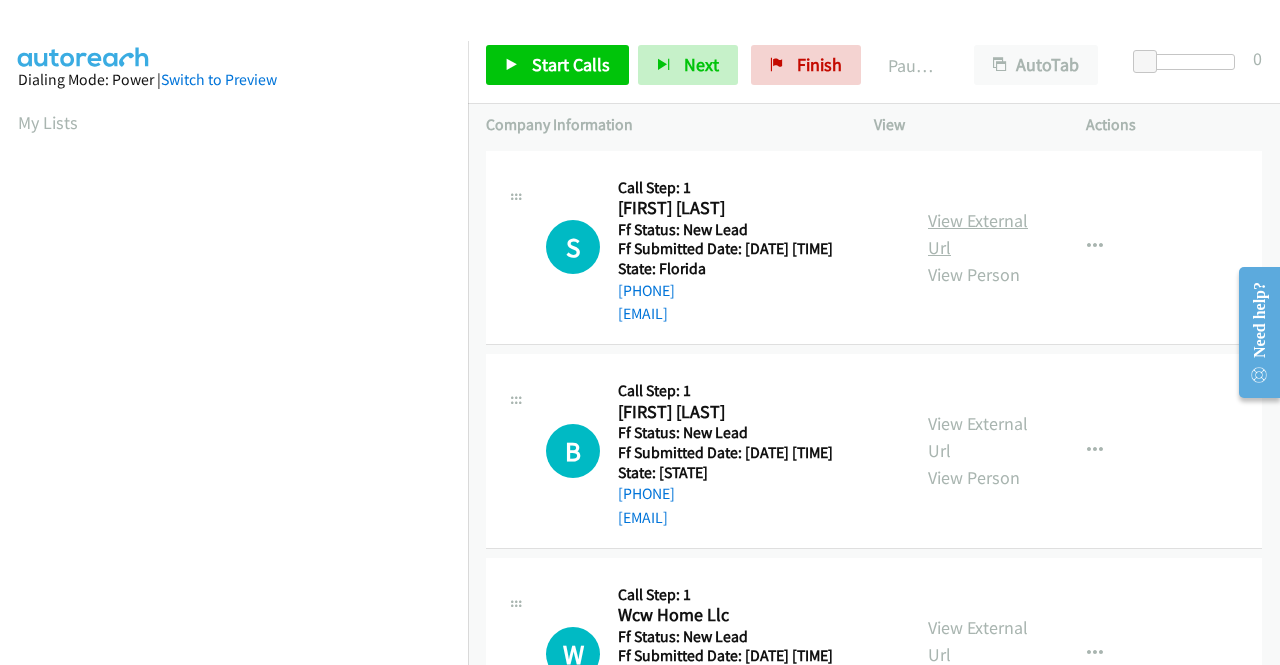 click on "View External Url" at bounding box center (978, 234) 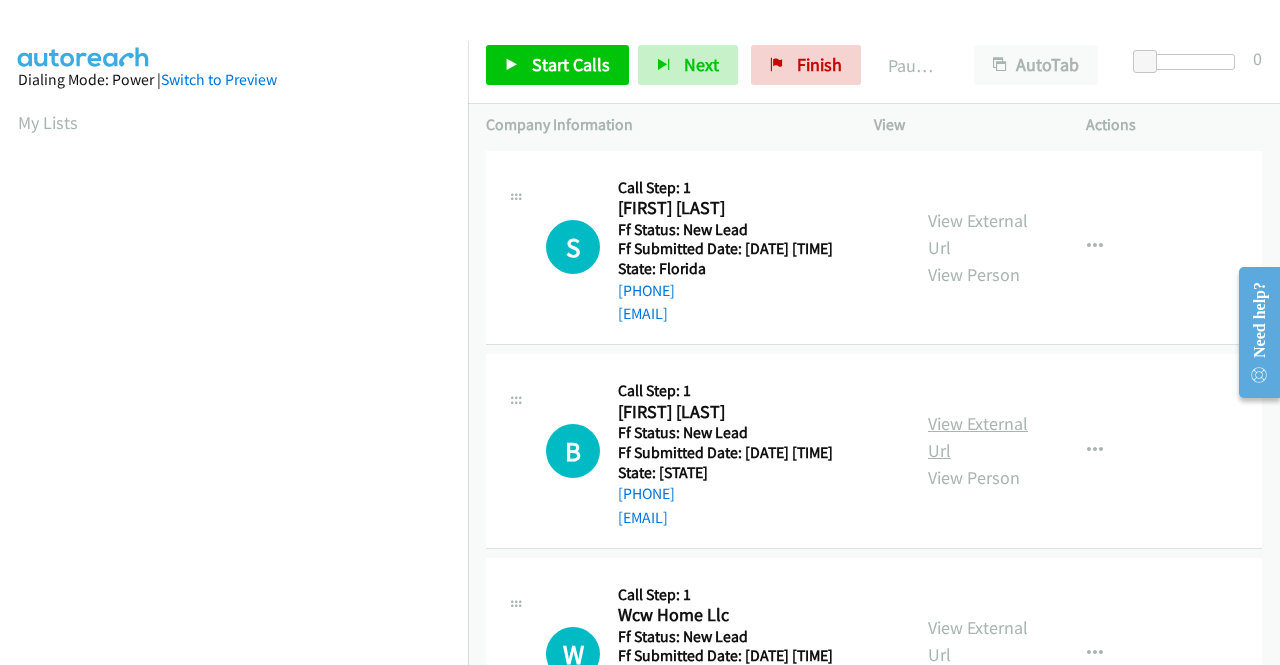 click on "View External Url" at bounding box center [978, 437] 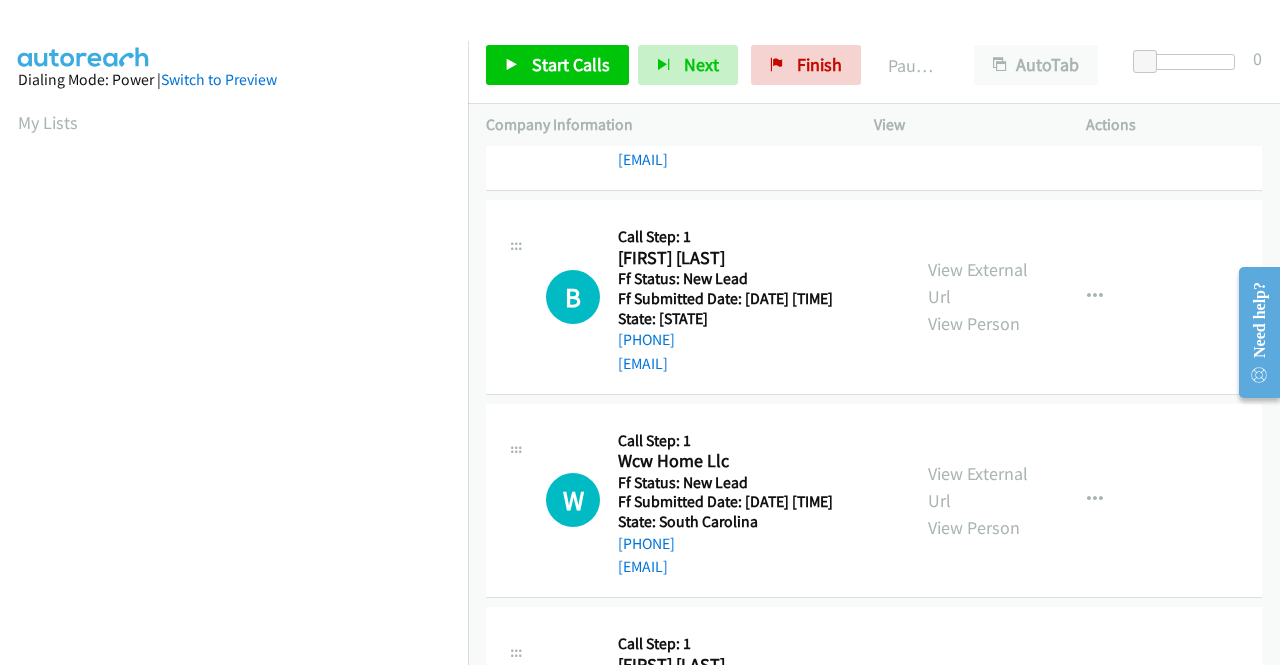 scroll, scrollTop: 200, scrollLeft: 0, axis: vertical 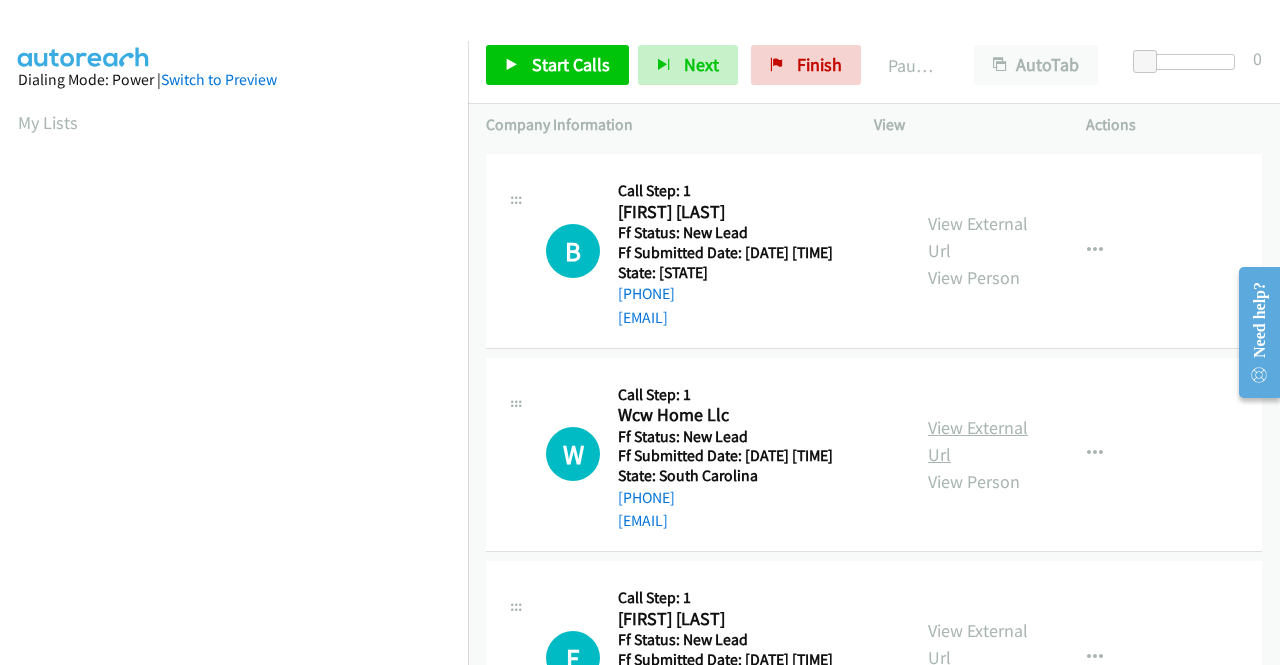 click on "View External Url" at bounding box center [978, 441] 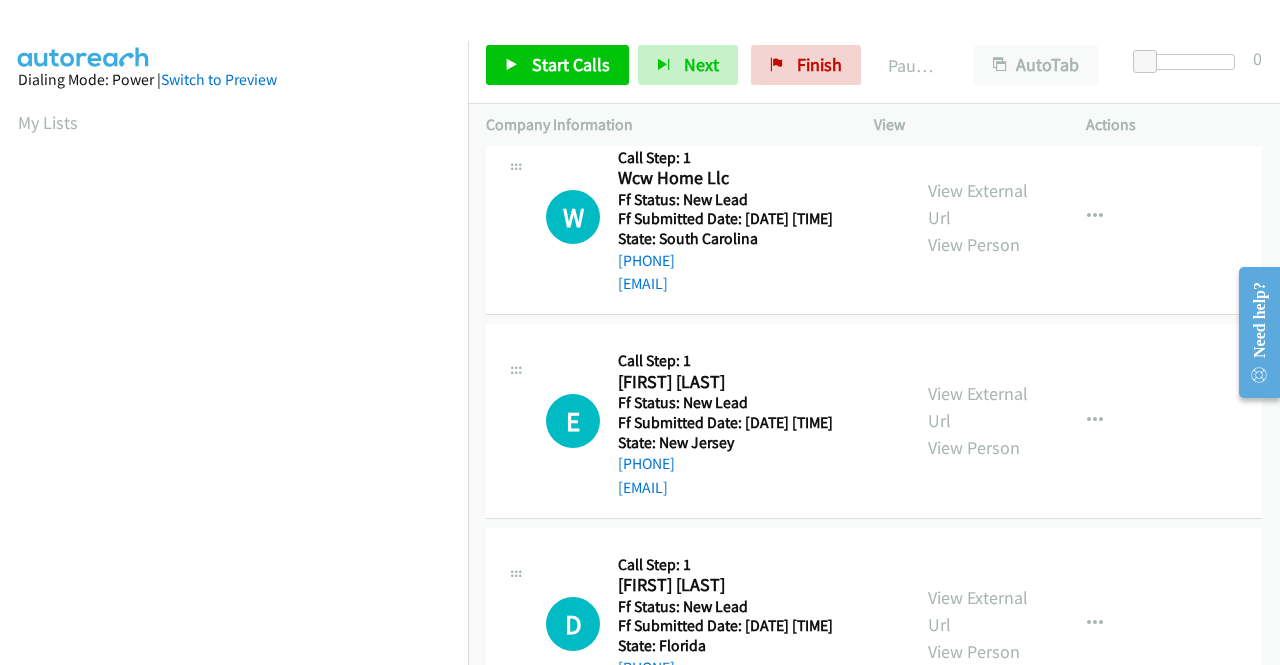 scroll, scrollTop: 500, scrollLeft: 0, axis: vertical 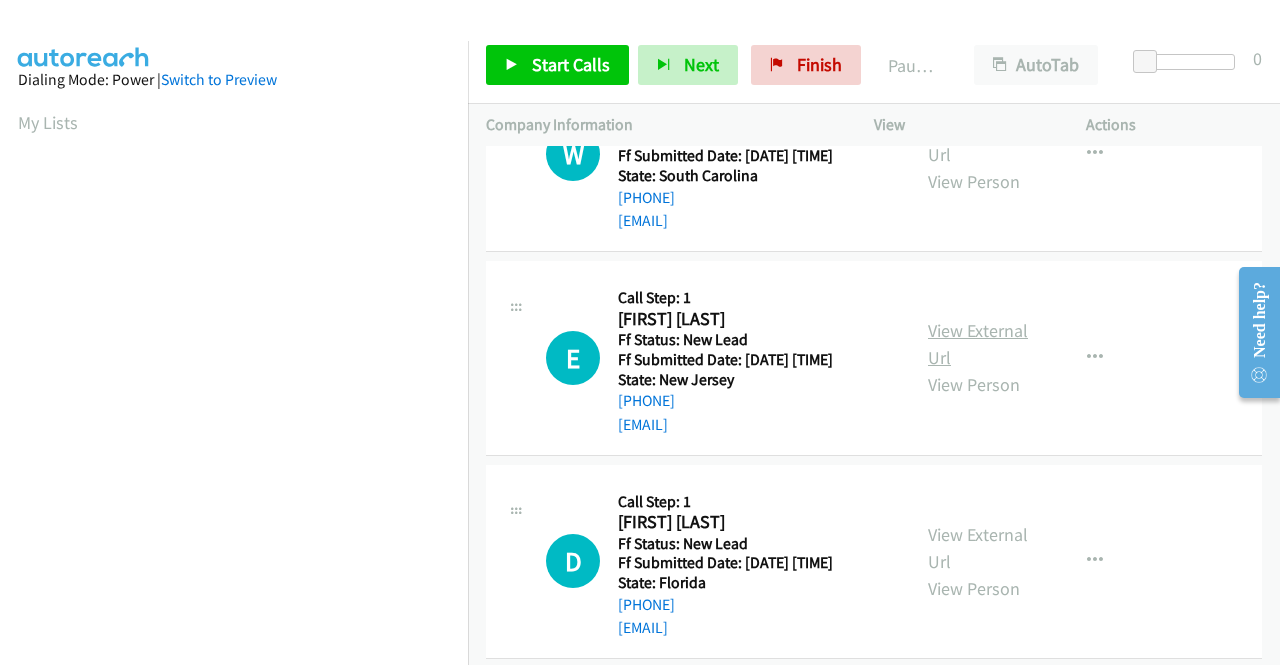 click on "View External Url" at bounding box center (978, 344) 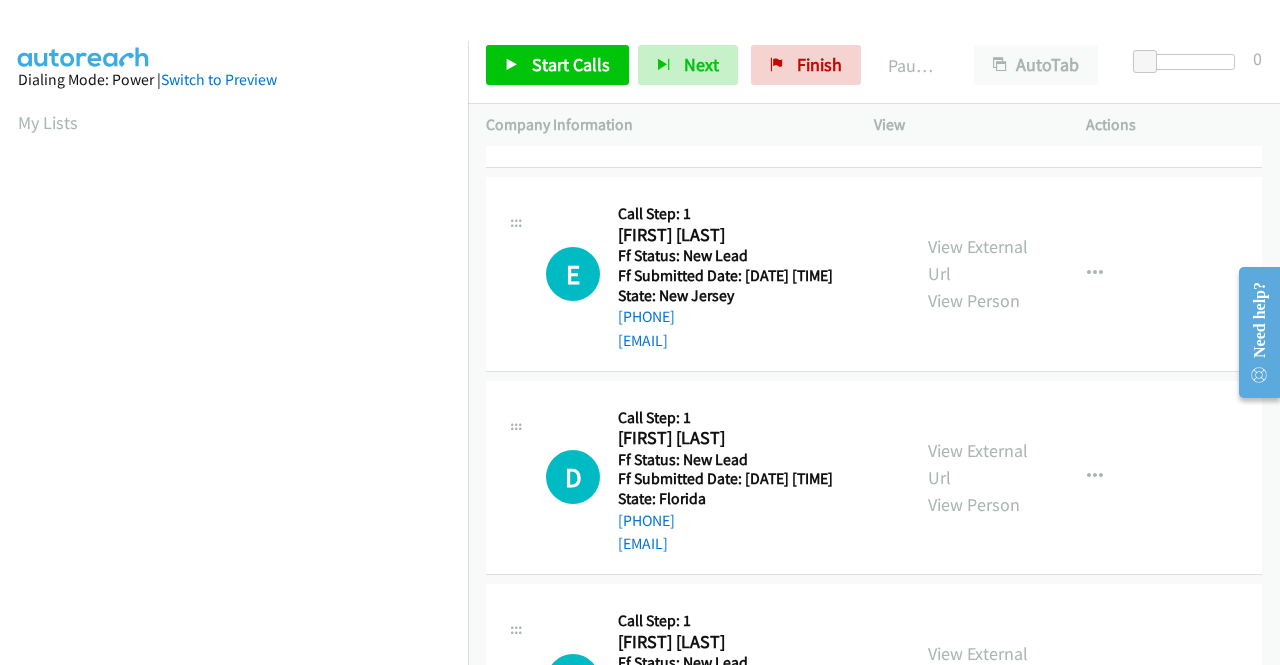 scroll, scrollTop: 700, scrollLeft: 0, axis: vertical 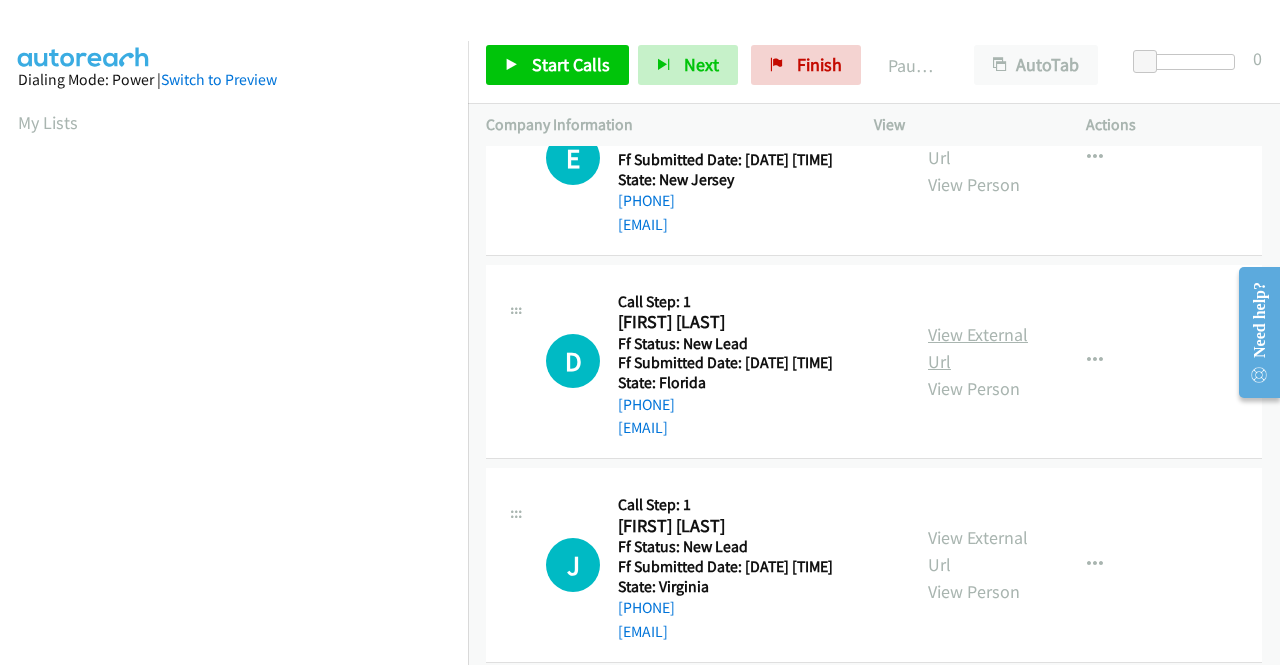 click on "View External Url" at bounding box center [978, 348] 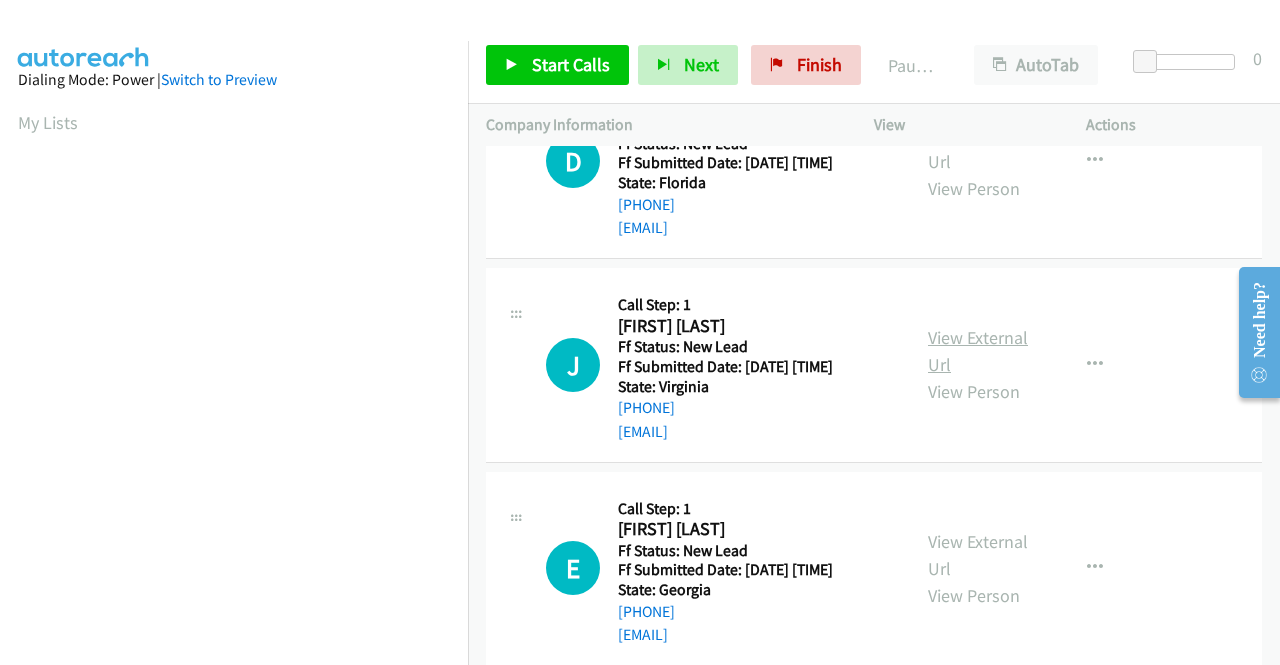 click on "View External Url" at bounding box center [978, 351] 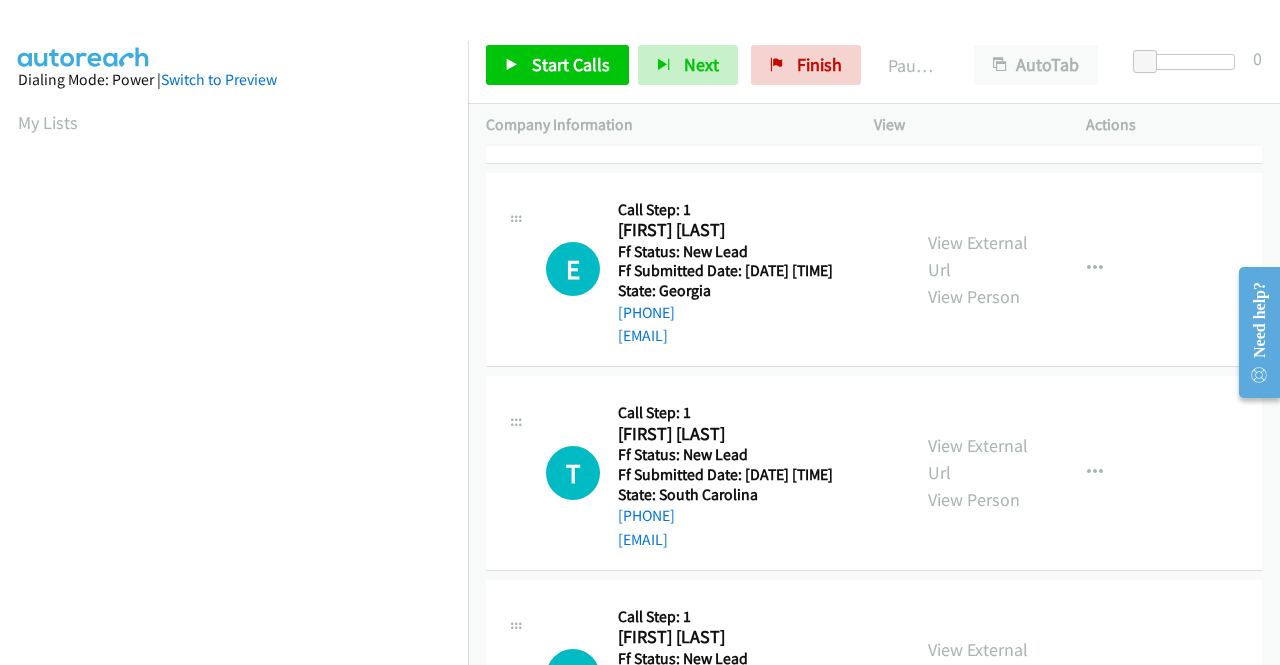 scroll, scrollTop: 1200, scrollLeft: 0, axis: vertical 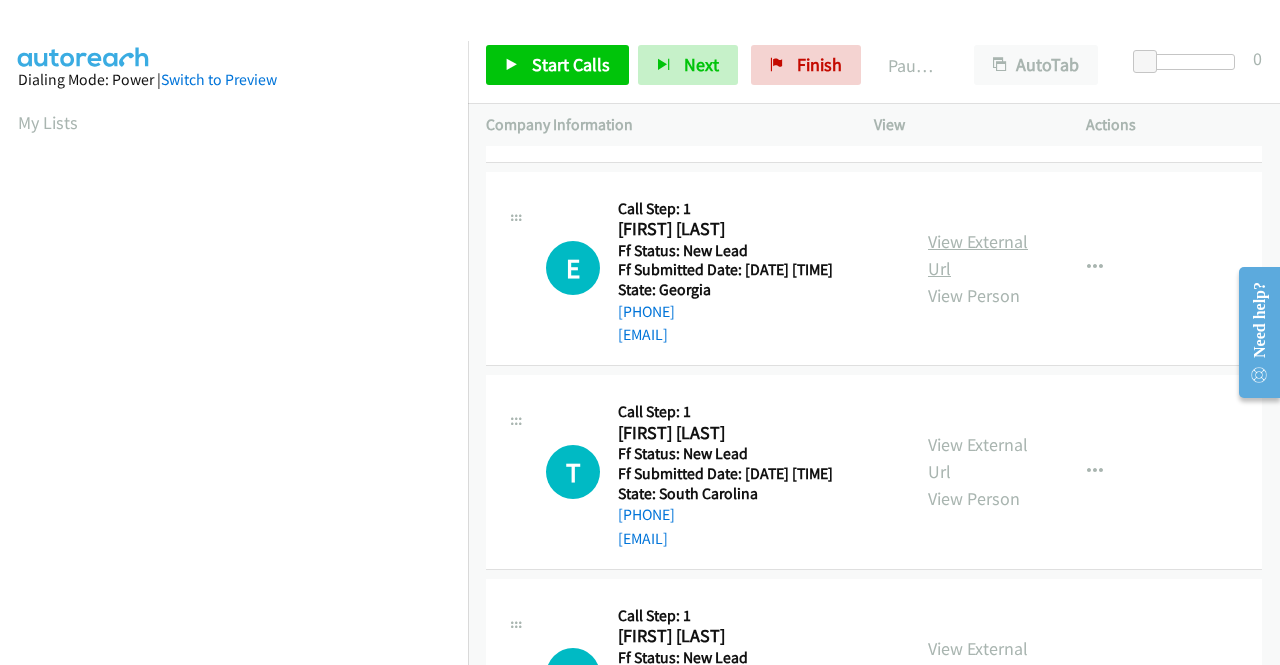 click on "View External Url" at bounding box center [978, 255] 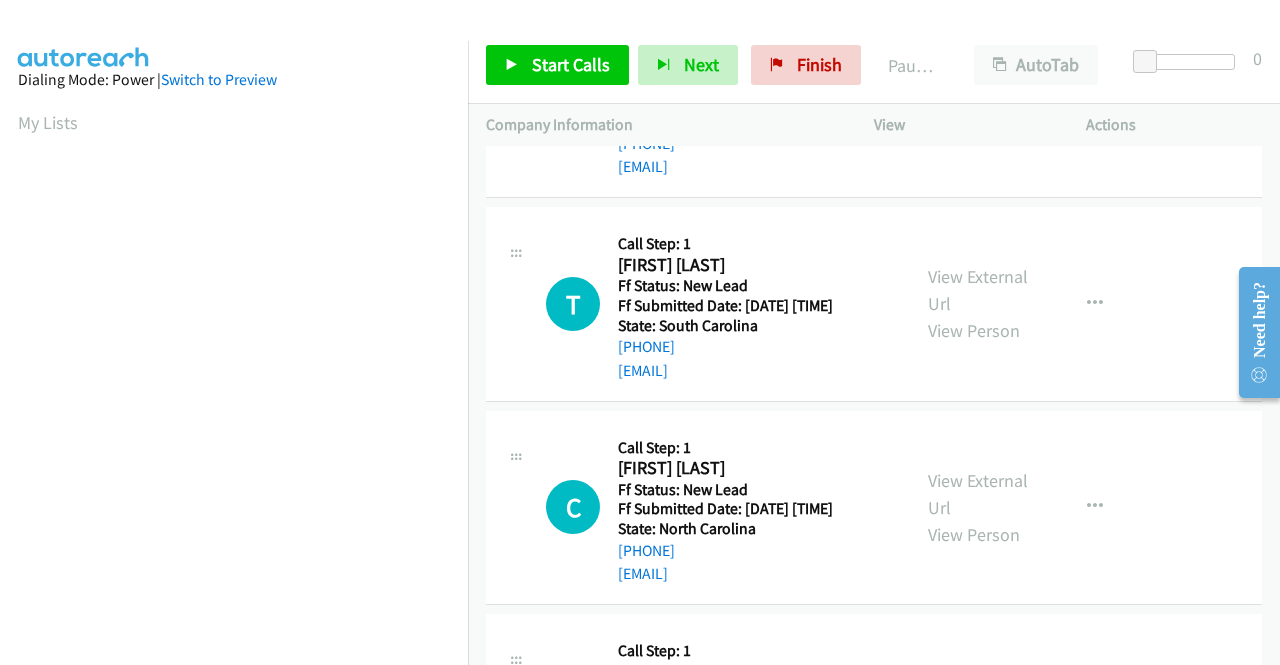 scroll, scrollTop: 1400, scrollLeft: 0, axis: vertical 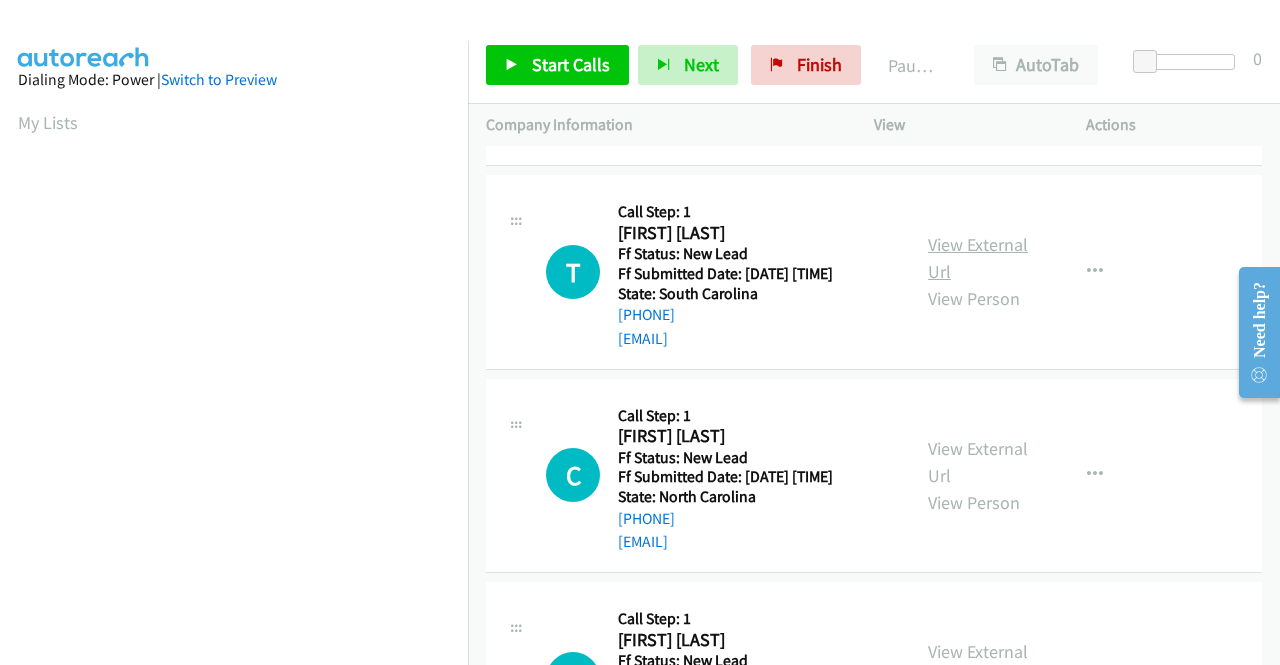 click on "View External Url" at bounding box center (978, 258) 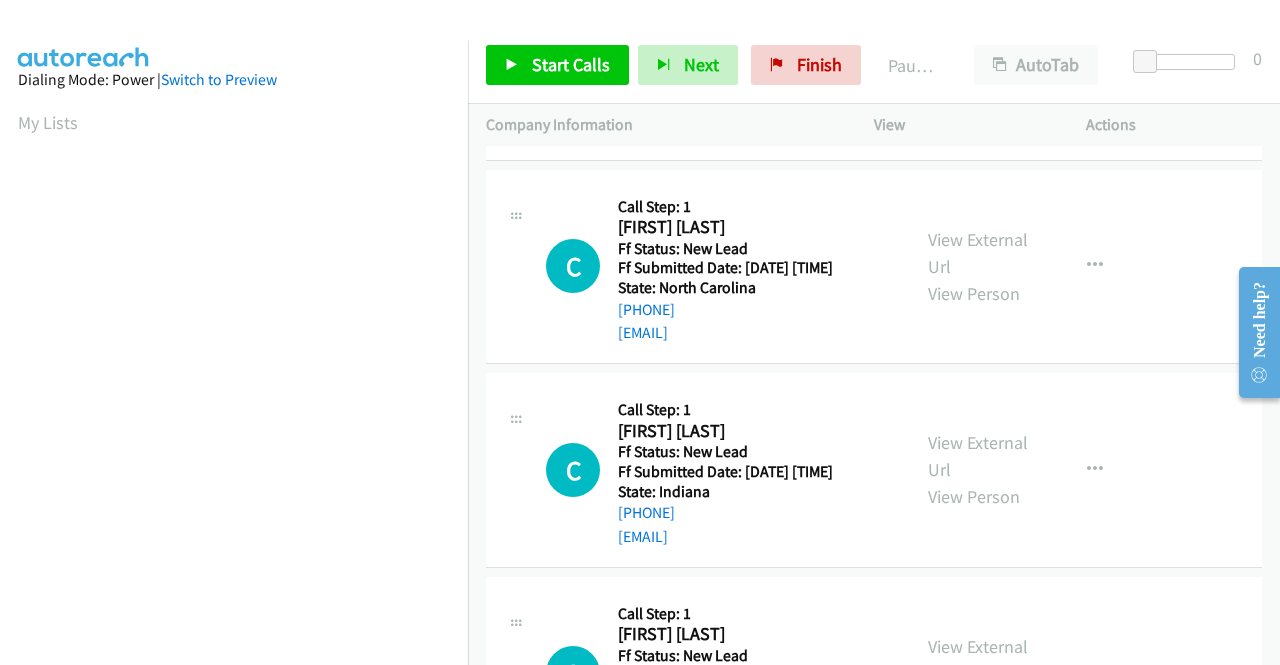 scroll, scrollTop: 1700, scrollLeft: 0, axis: vertical 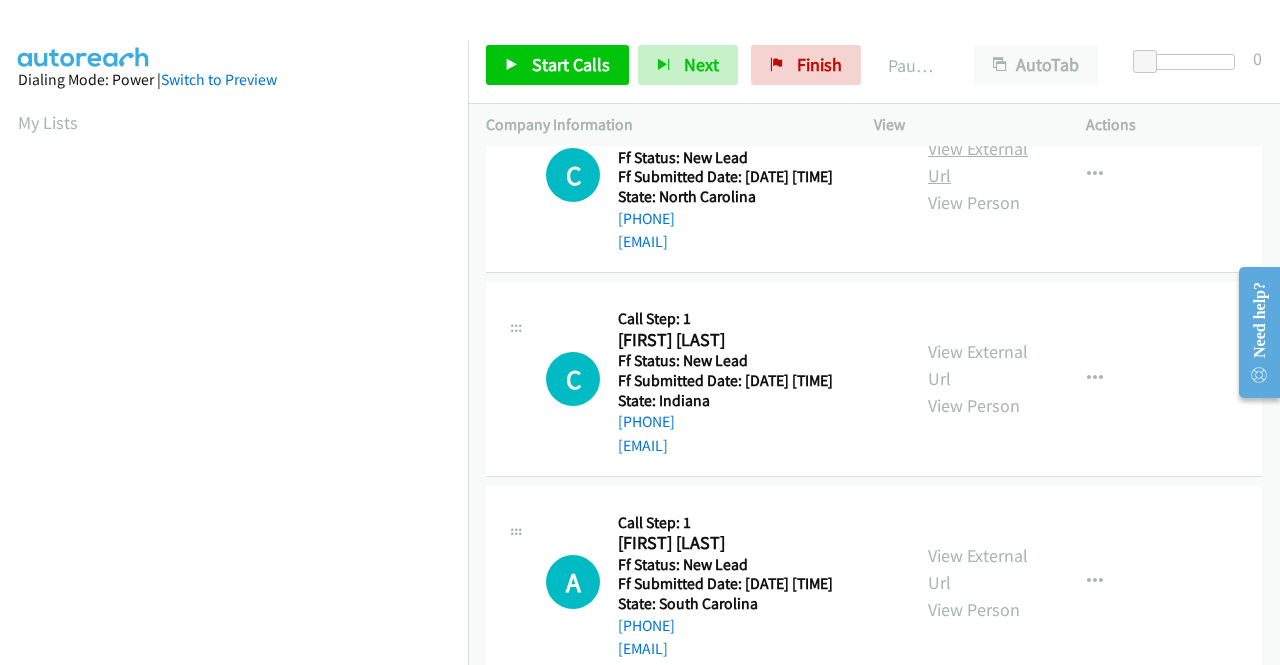 click on "View External Url" at bounding box center (978, 162) 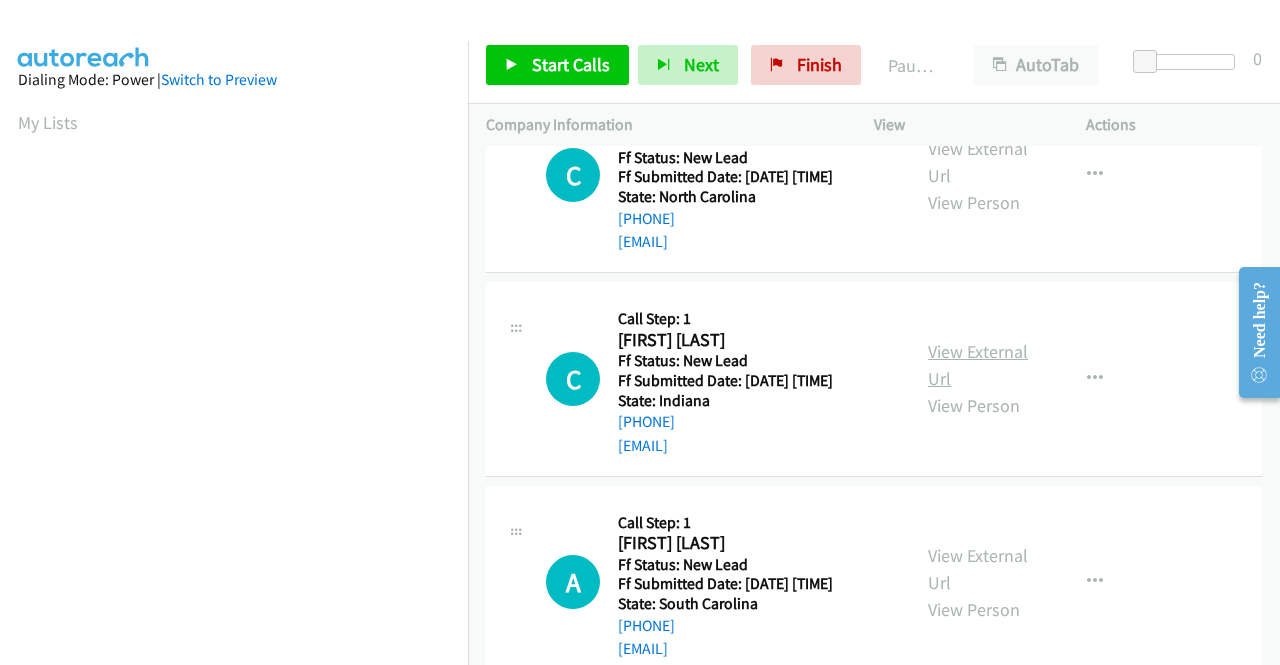 click on "View External Url" at bounding box center (978, 365) 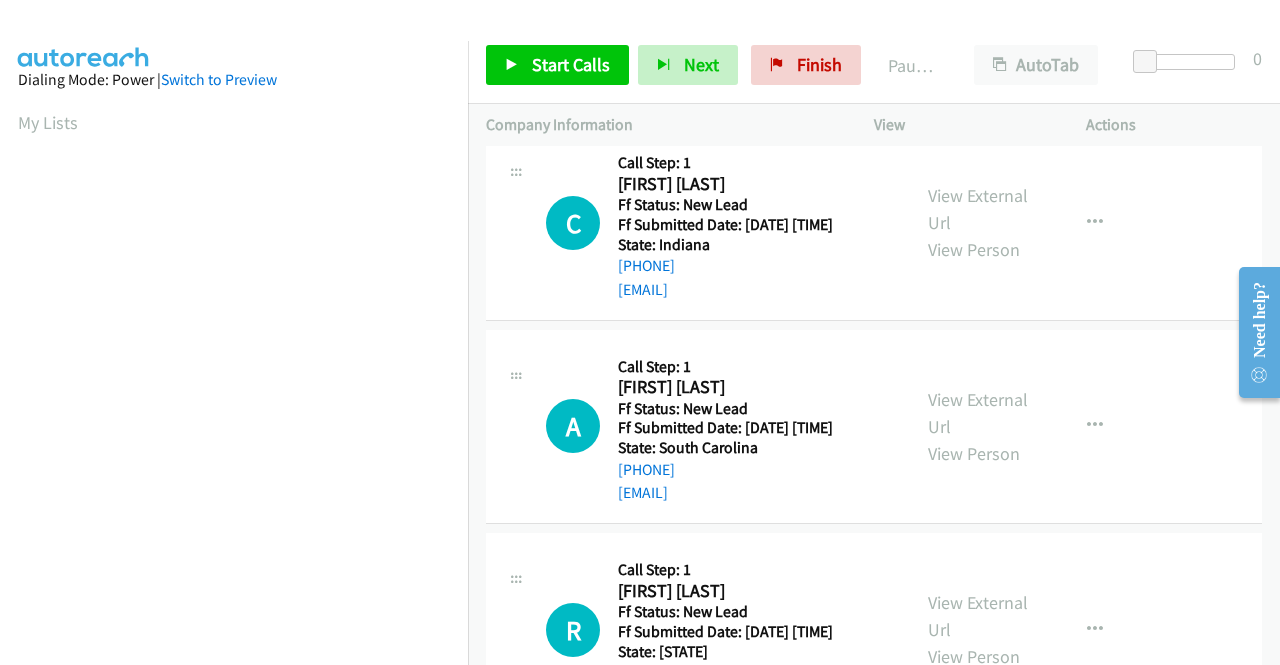 scroll, scrollTop: 1900, scrollLeft: 0, axis: vertical 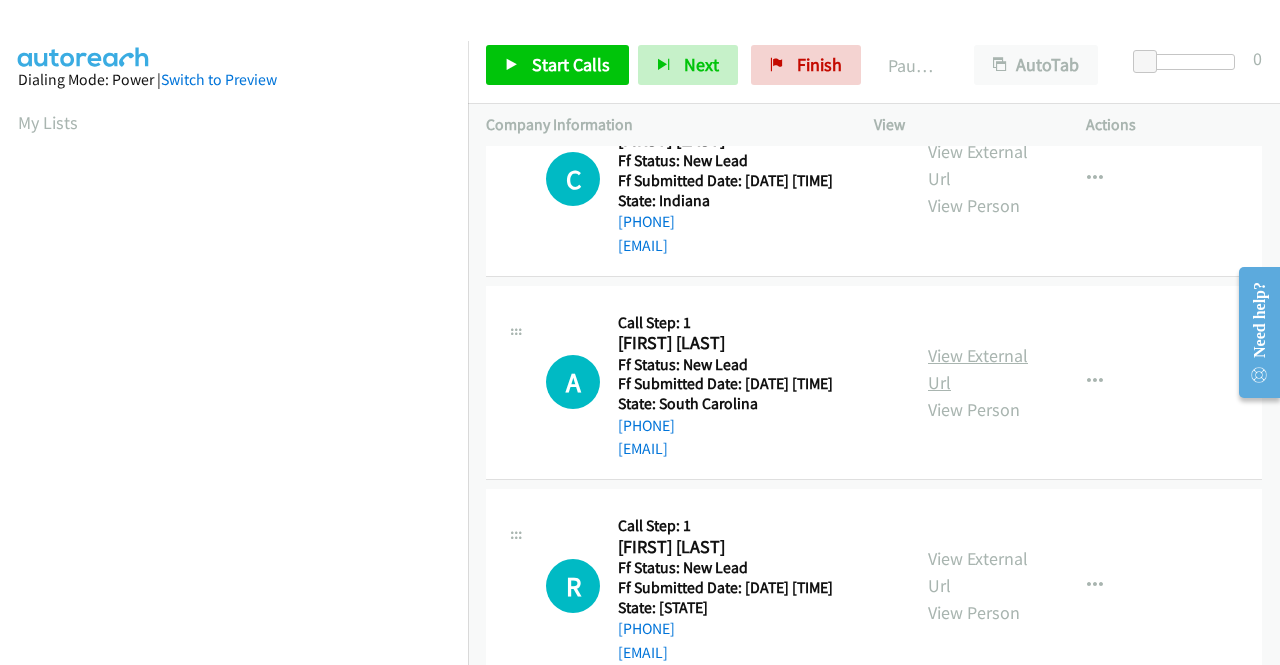 click on "View External Url" at bounding box center [978, 369] 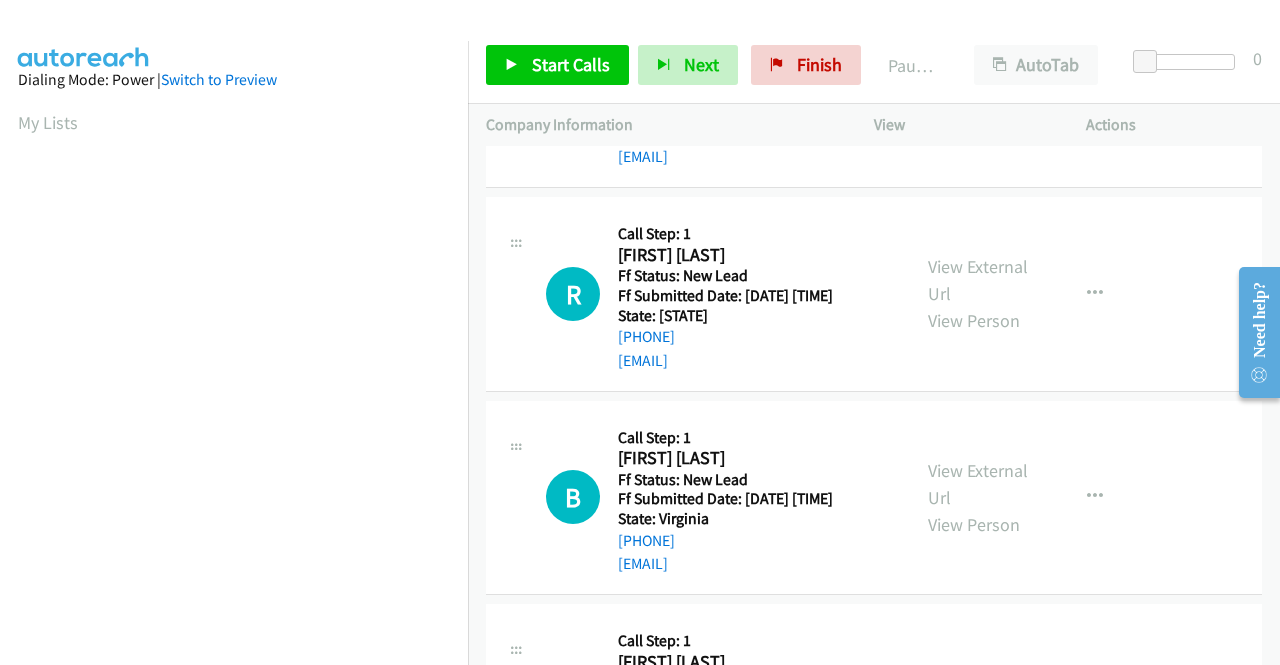 scroll, scrollTop: 2200, scrollLeft: 0, axis: vertical 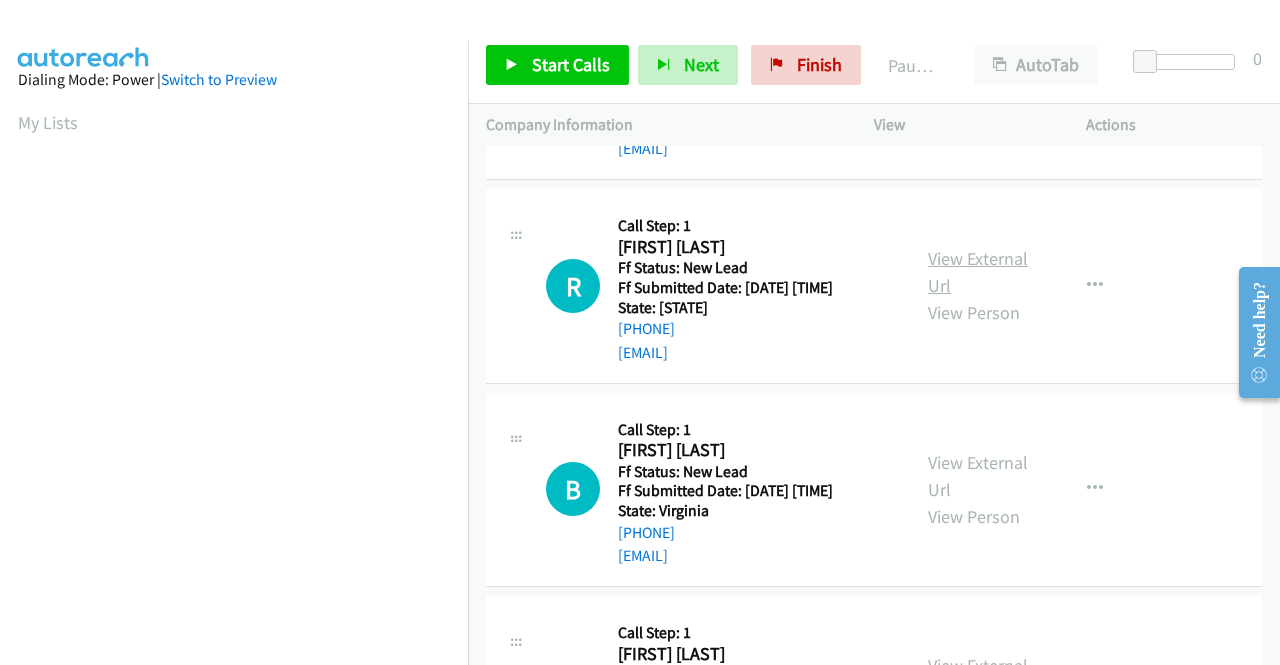 click on "View External Url" at bounding box center [978, 272] 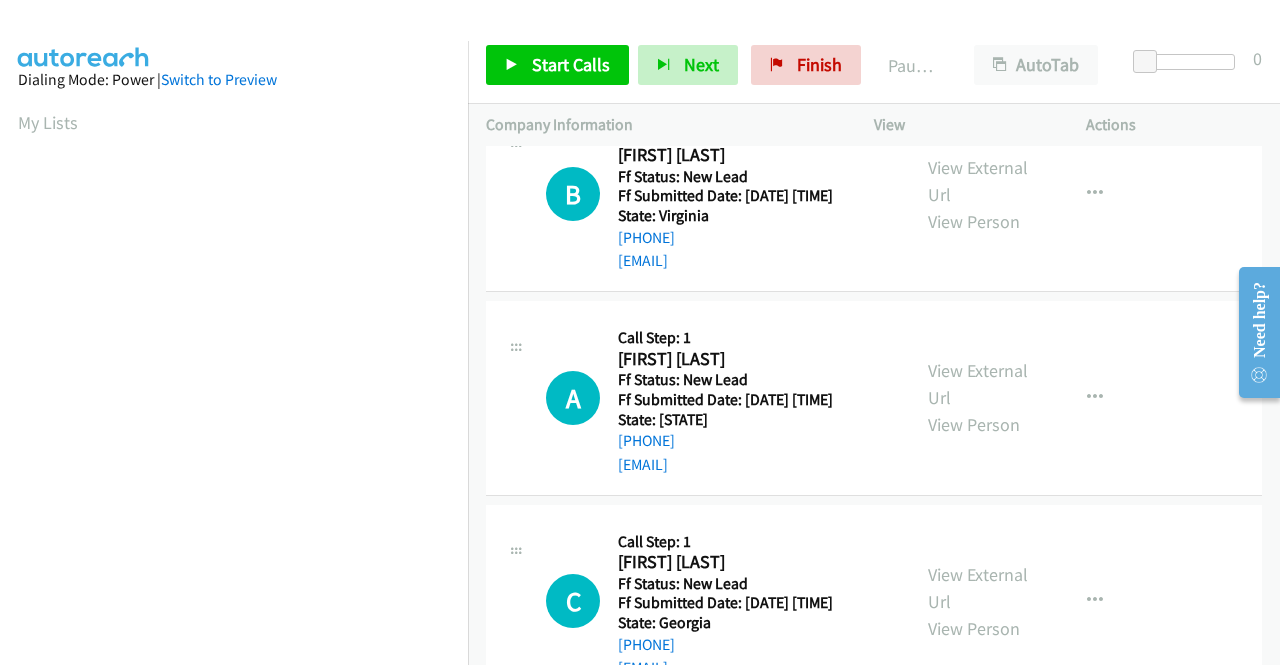 scroll, scrollTop: 2500, scrollLeft: 0, axis: vertical 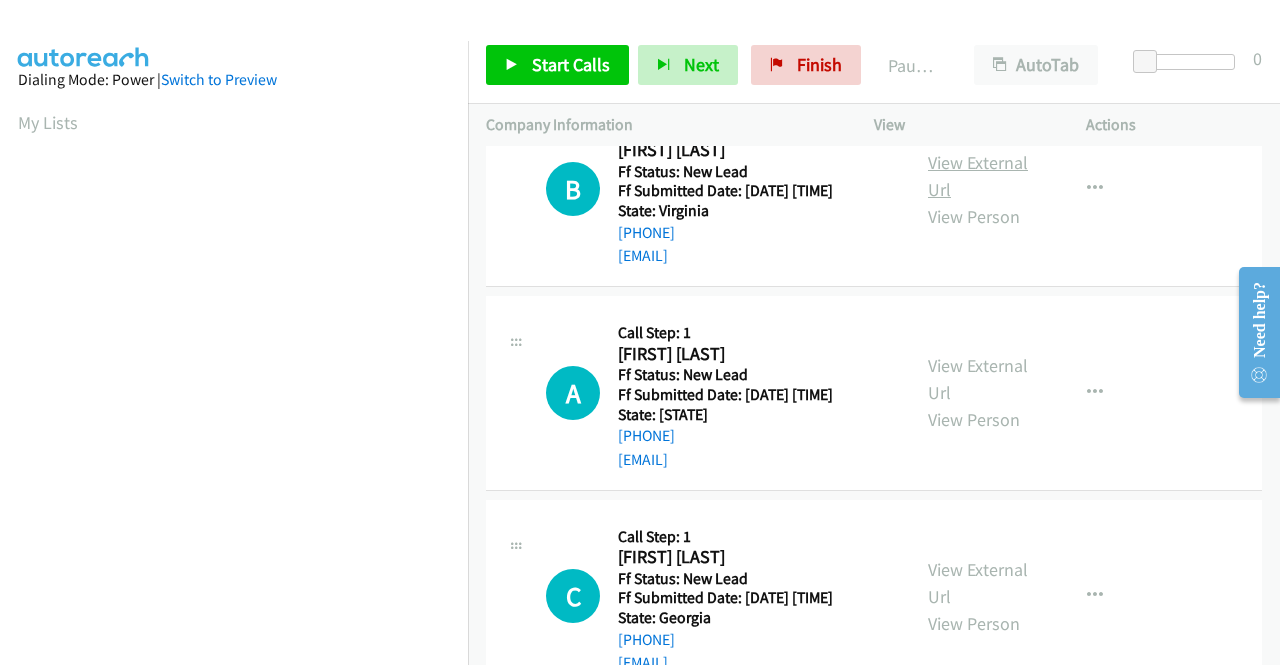 click on "View External Url" at bounding box center (978, 176) 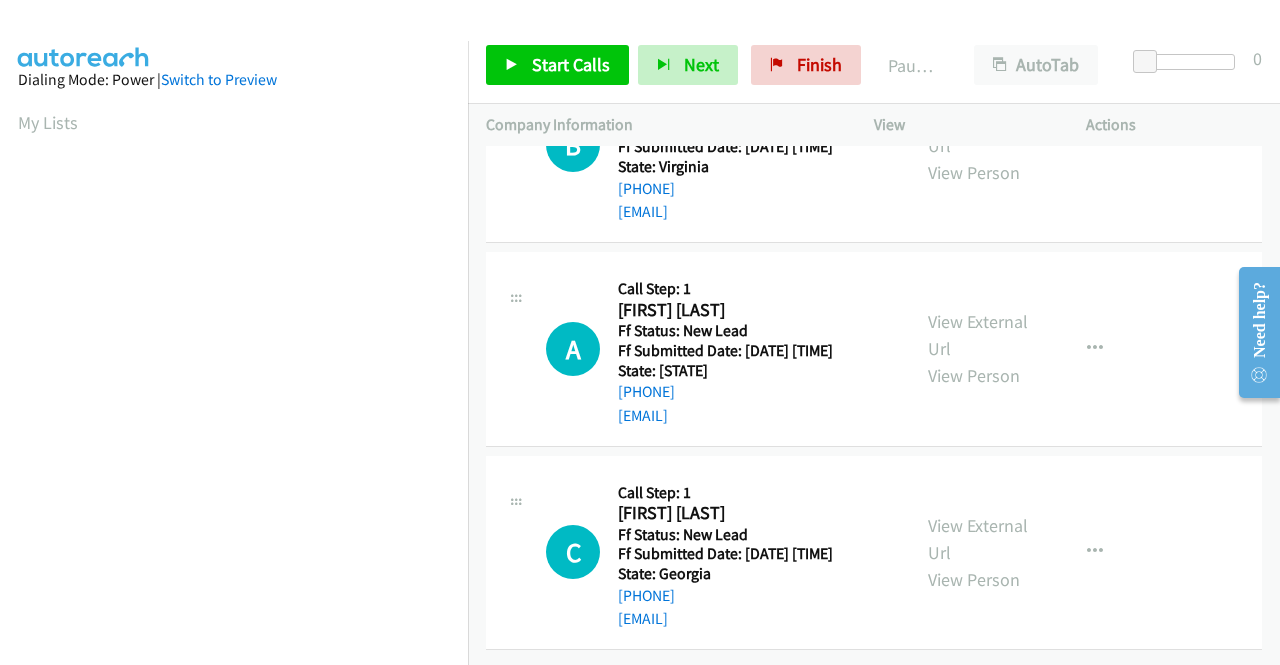 scroll, scrollTop: 2700, scrollLeft: 0, axis: vertical 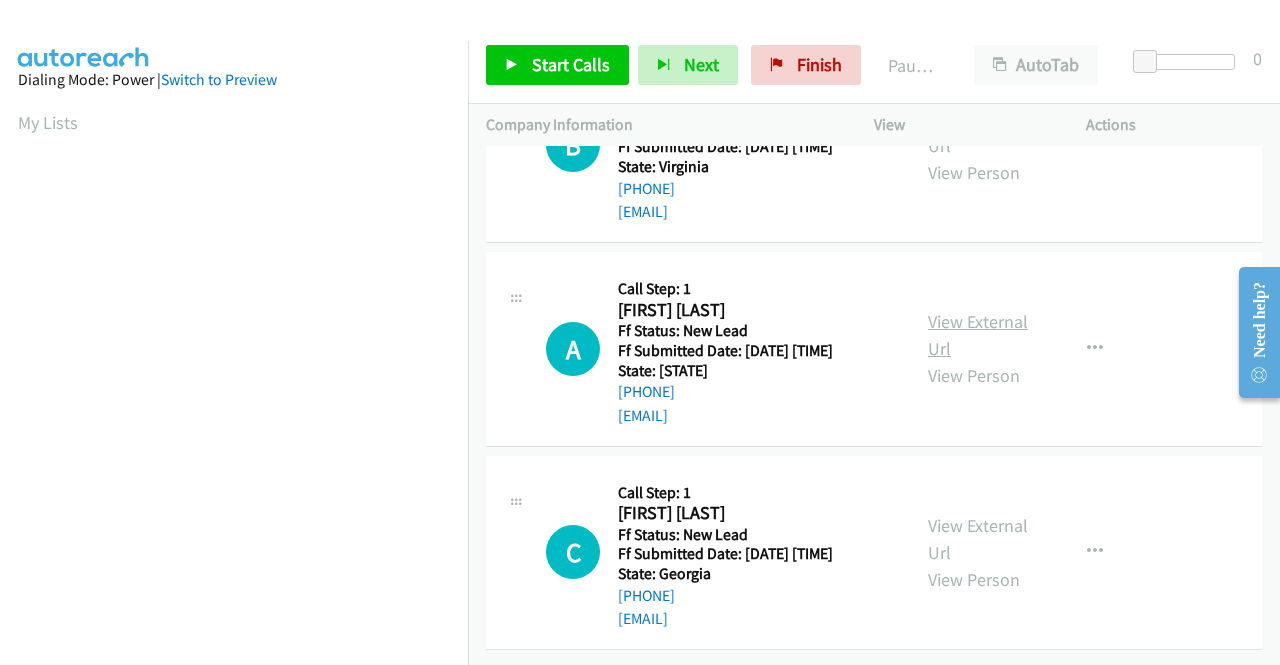 click on "View External Url" at bounding box center [978, 335] 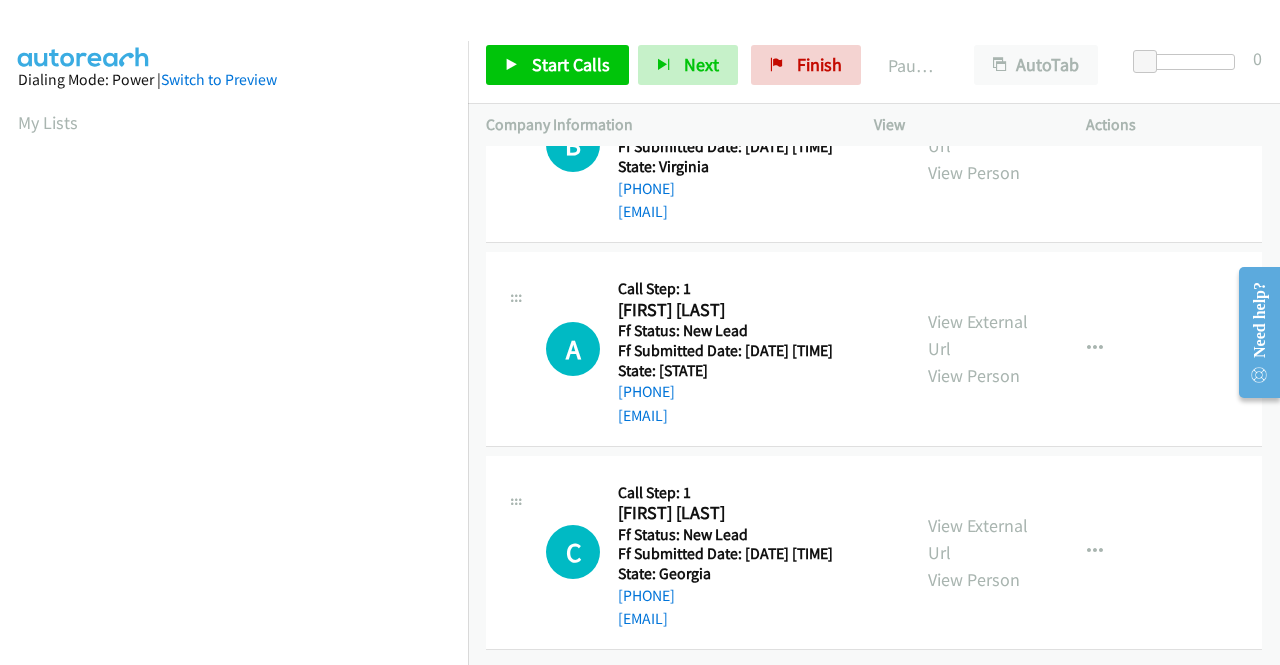 scroll, scrollTop: 2848, scrollLeft: 0, axis: vertical 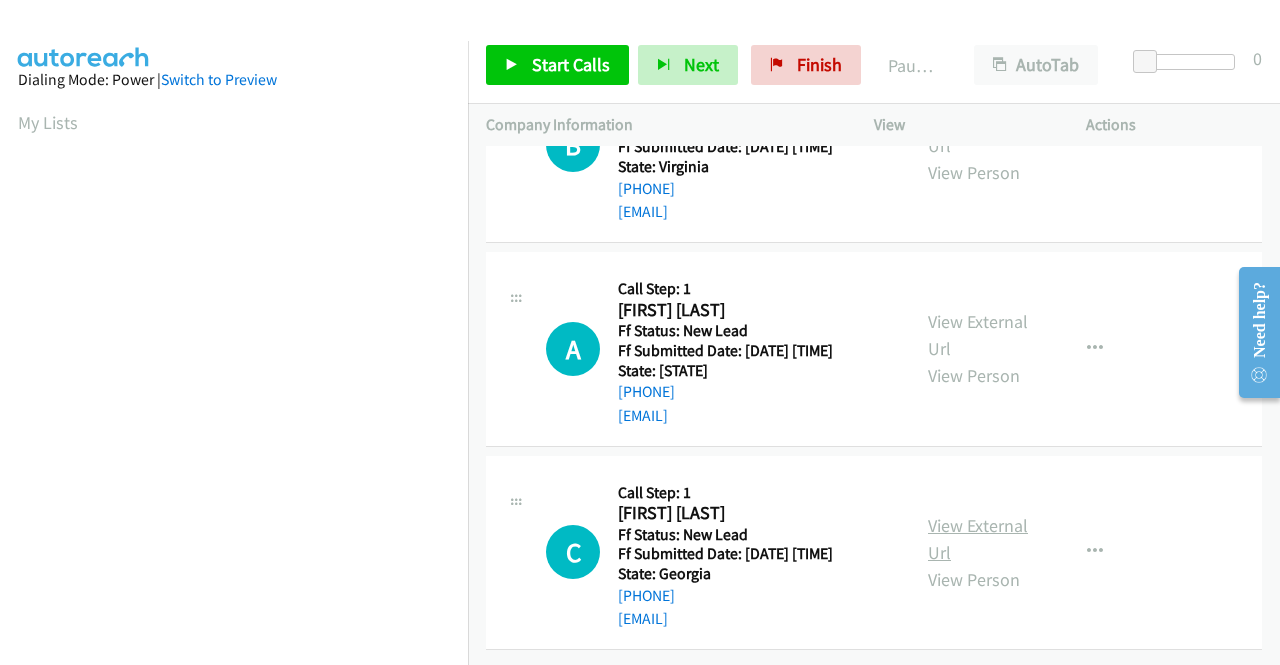 click on "View External Url" at bounding box center [978, 539] 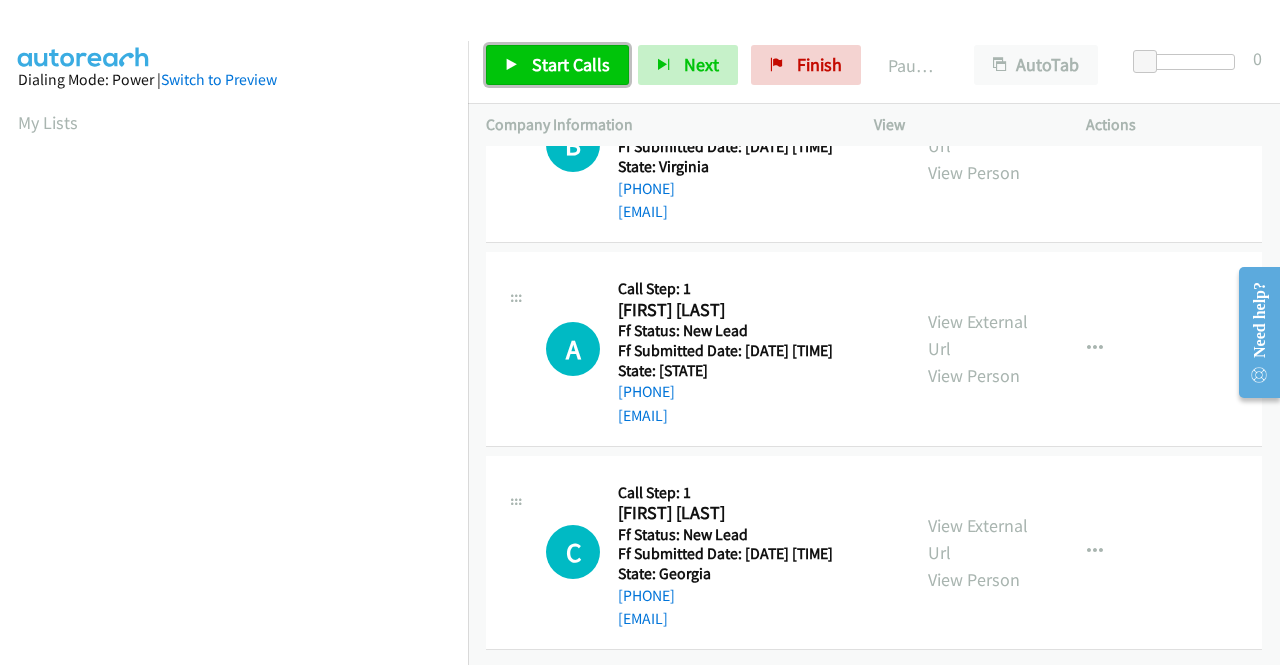 click on "Start Calls" at bounding box center [571, 64] 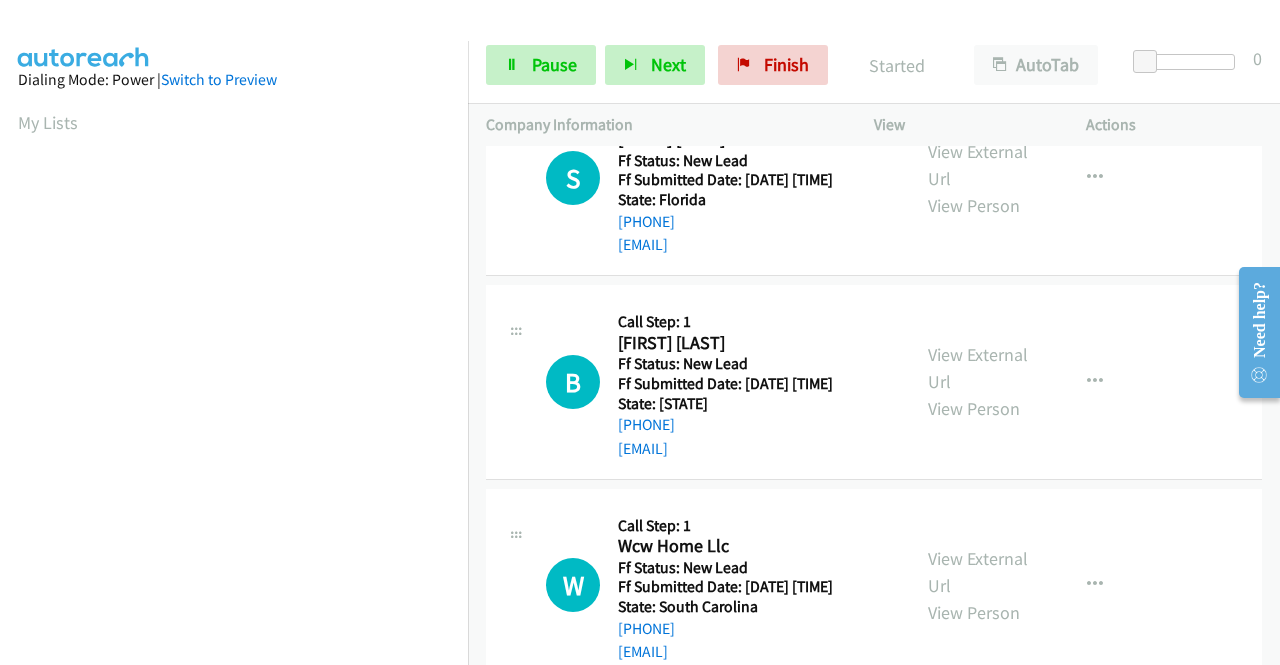 scroll, scrollTop: 0, scrollLeft: 0, axis: both 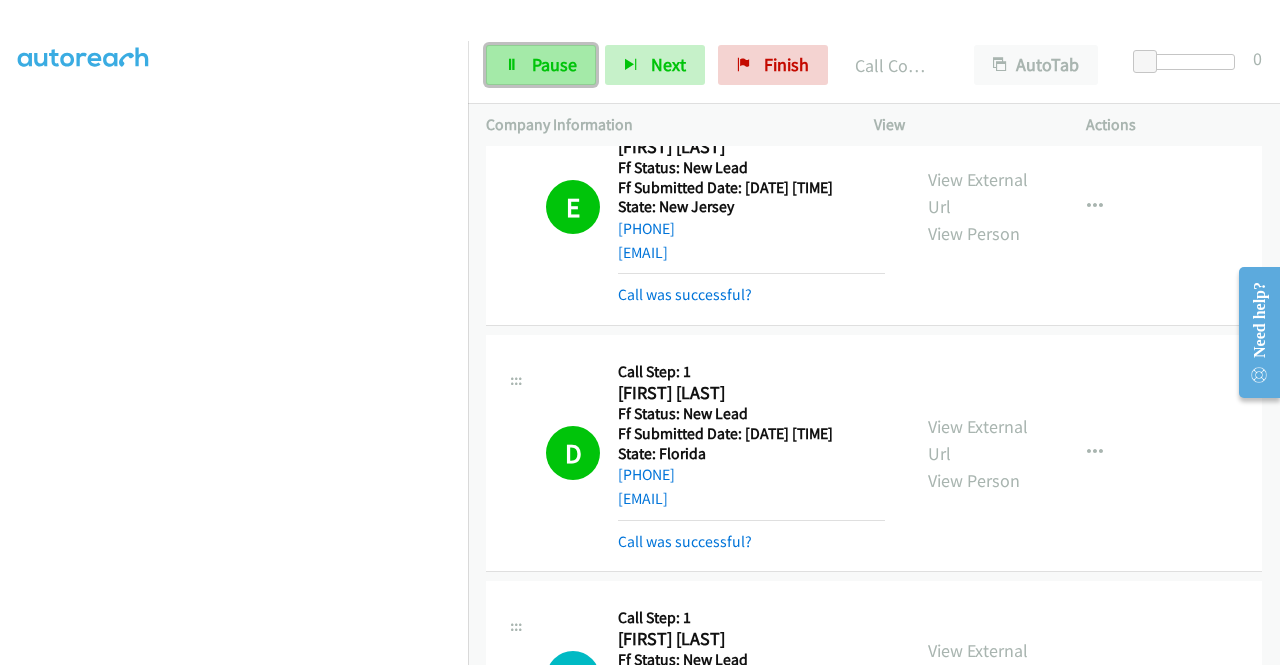 click on "Pause" at bounding box center [554, 64] 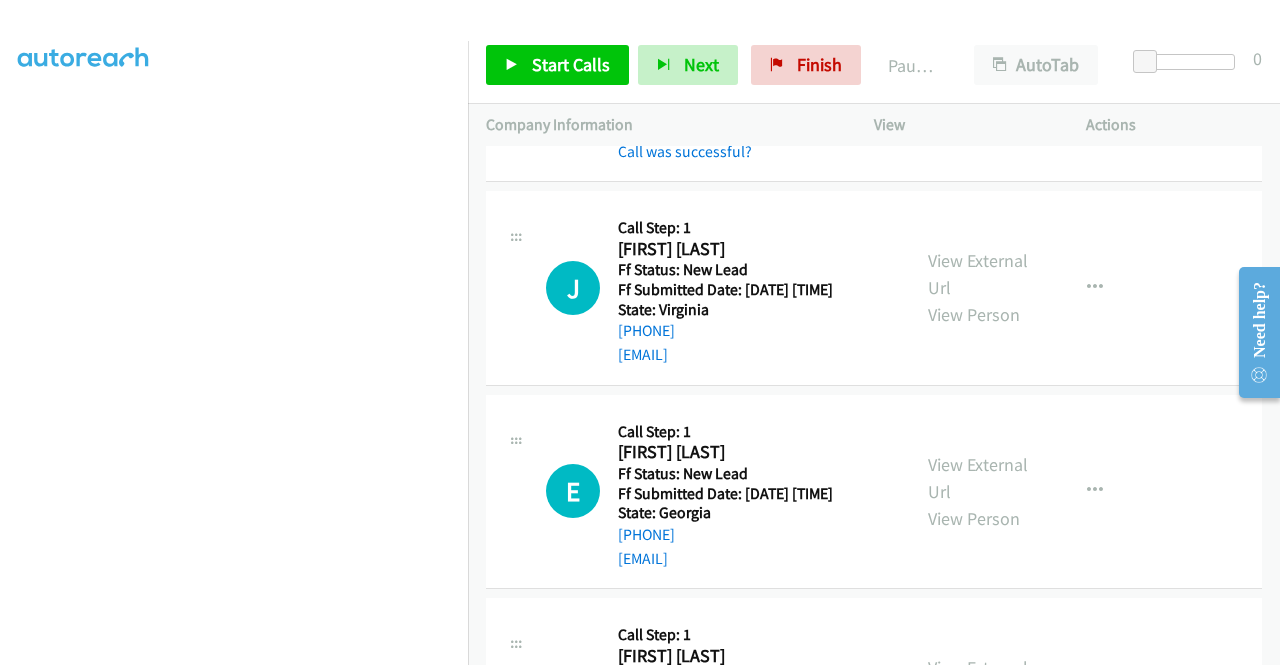 scroll, scrollTop: 1200, scrollLeft: 0, axis: vertical 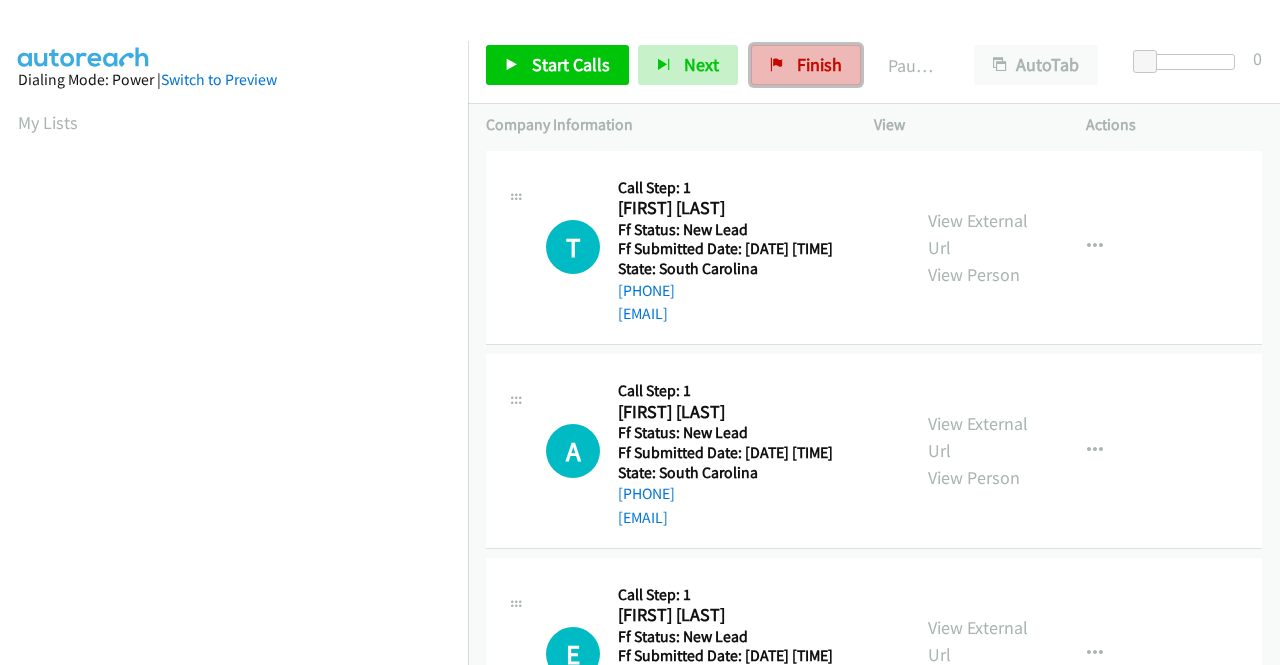 click on "Finish" at bounding box center [806, 65] 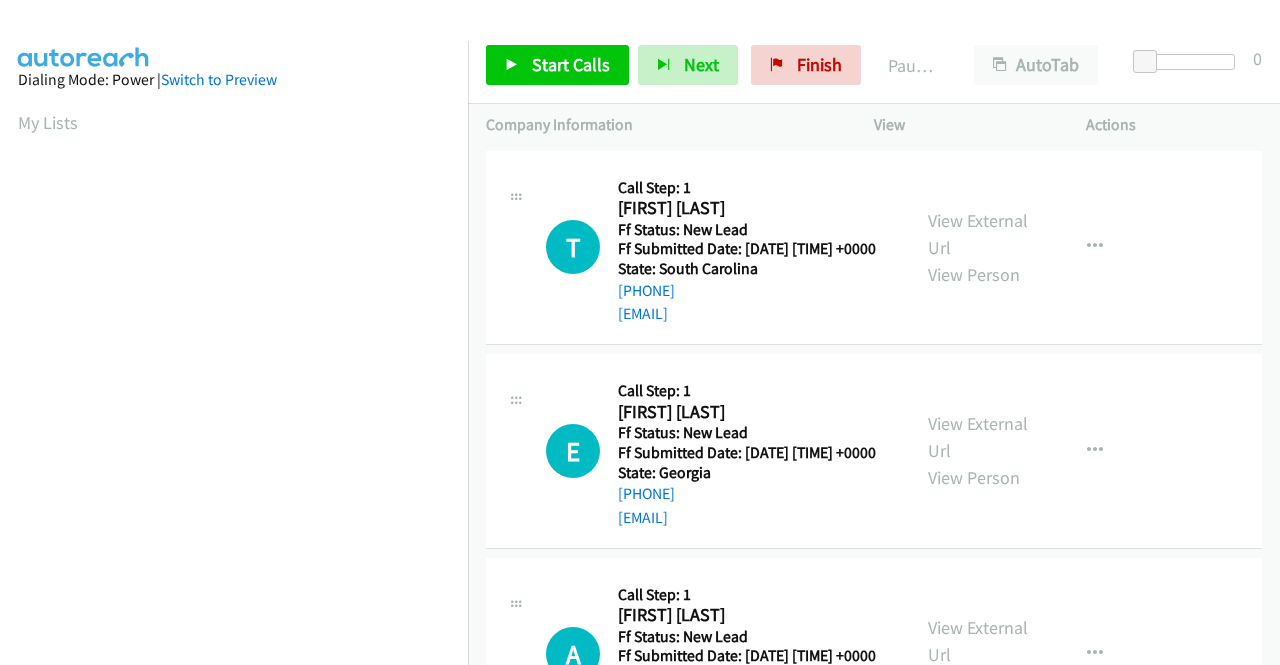 scroll, scrollTop: 0, scrollLeft: 0, axis: both 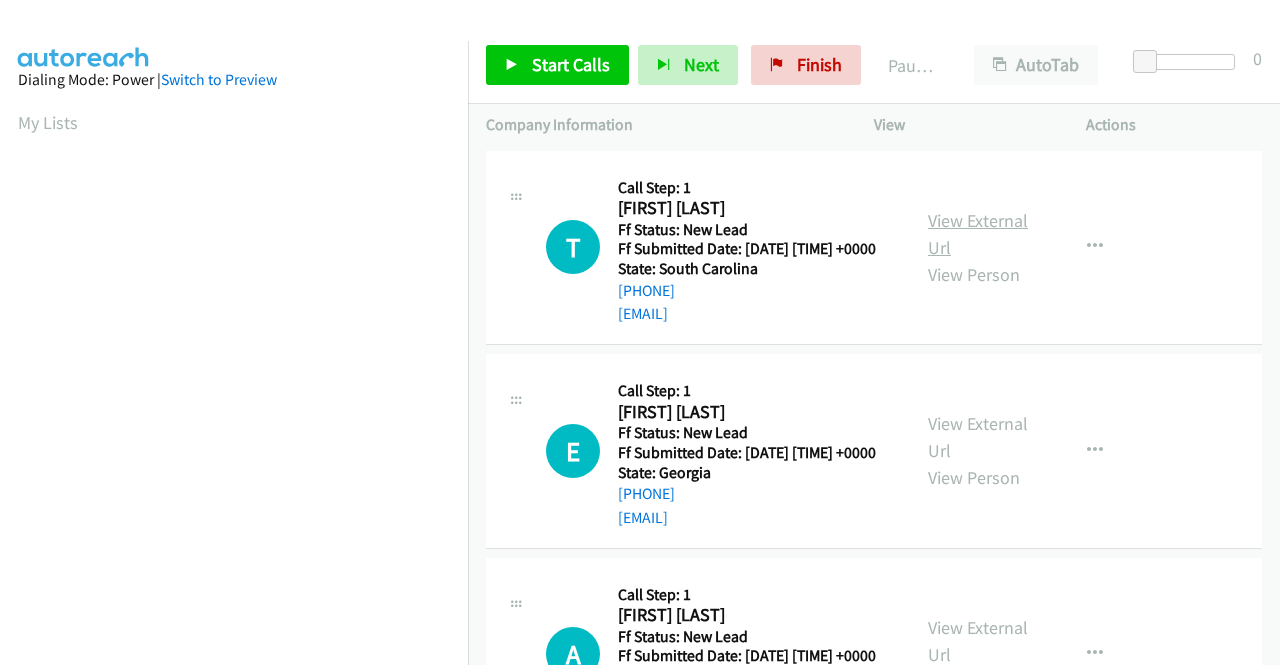 click on "View External Url" at bounding box center [978, 234] 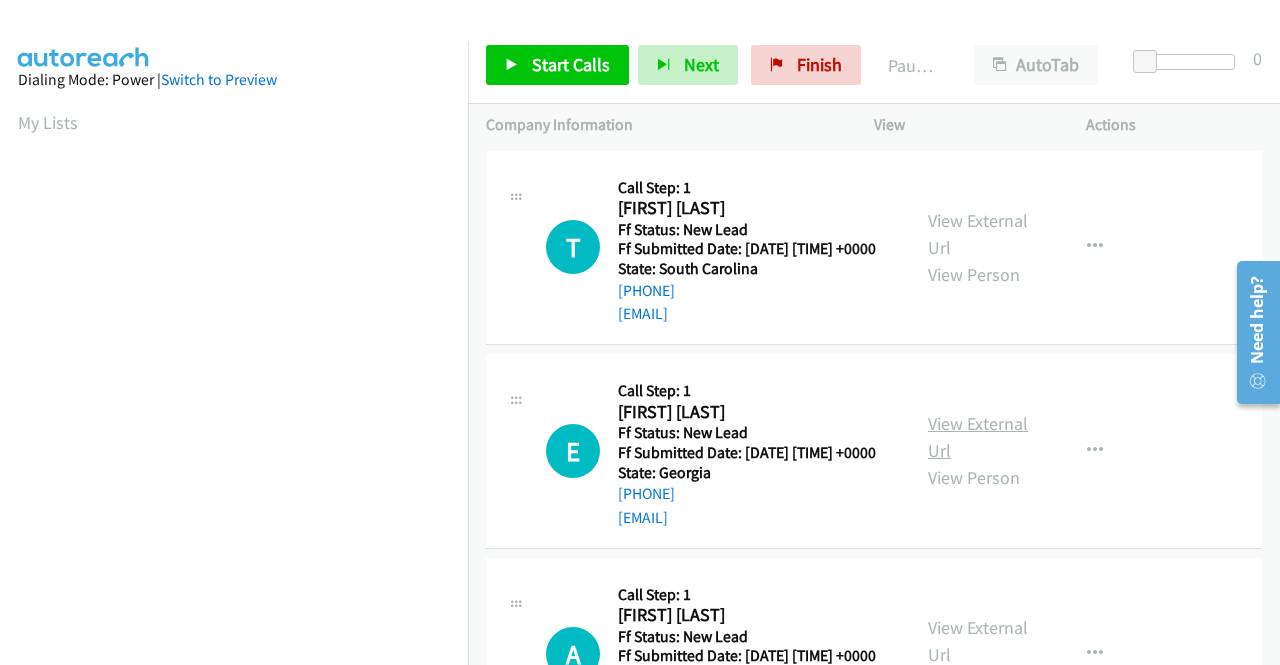 click on "View External Url" at bounding box center (978, 437) 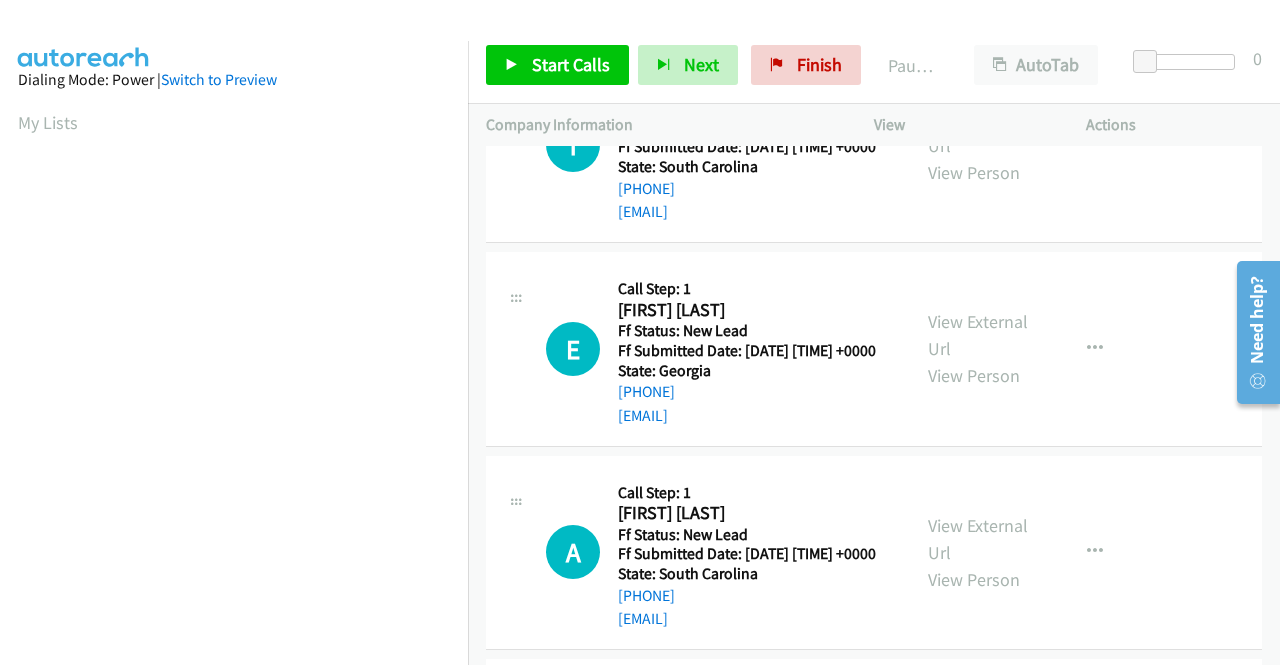 scroll, scrollTop: 200, scrollLeft: 0, axis: vertical 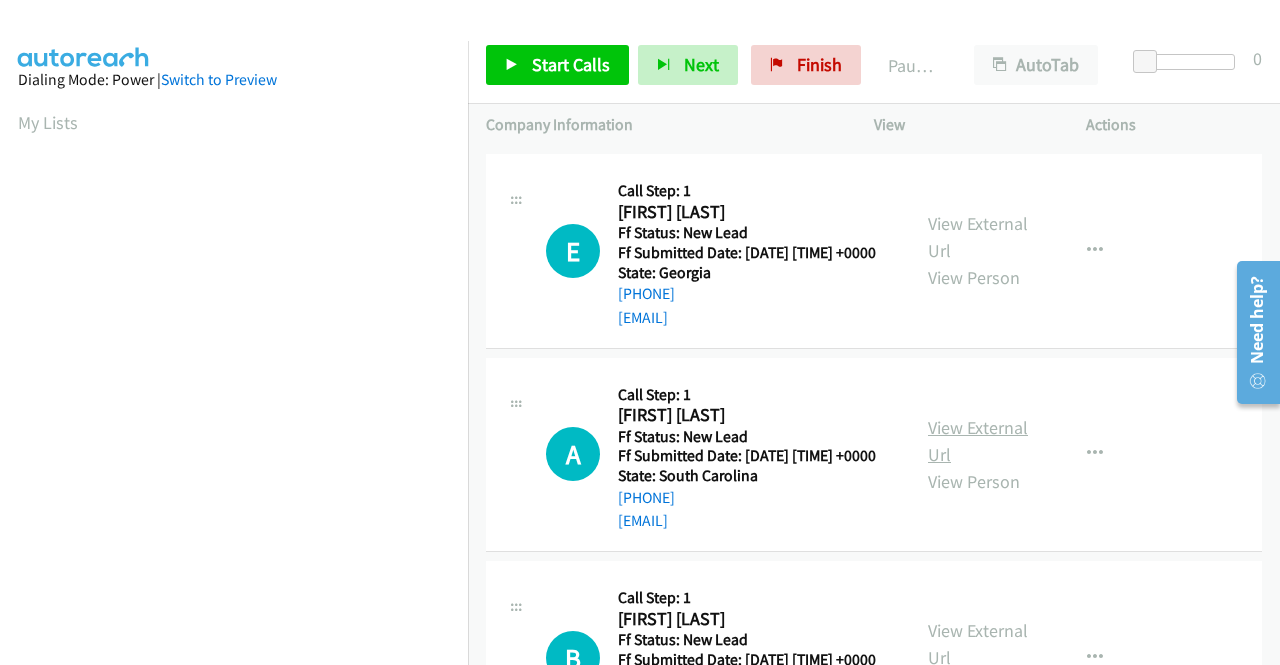 click on "View External Url" at bounding box center (978, 441) 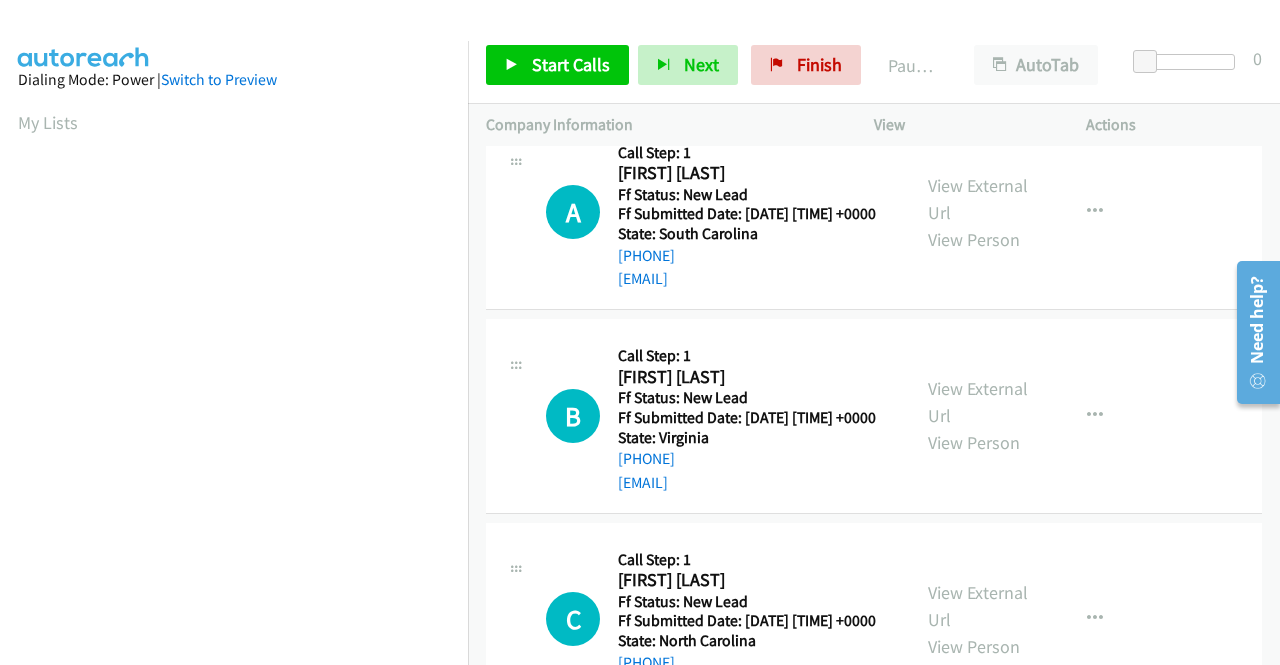 scroll, scrollTop: 500, scrollLeft: 0, axis: vertical 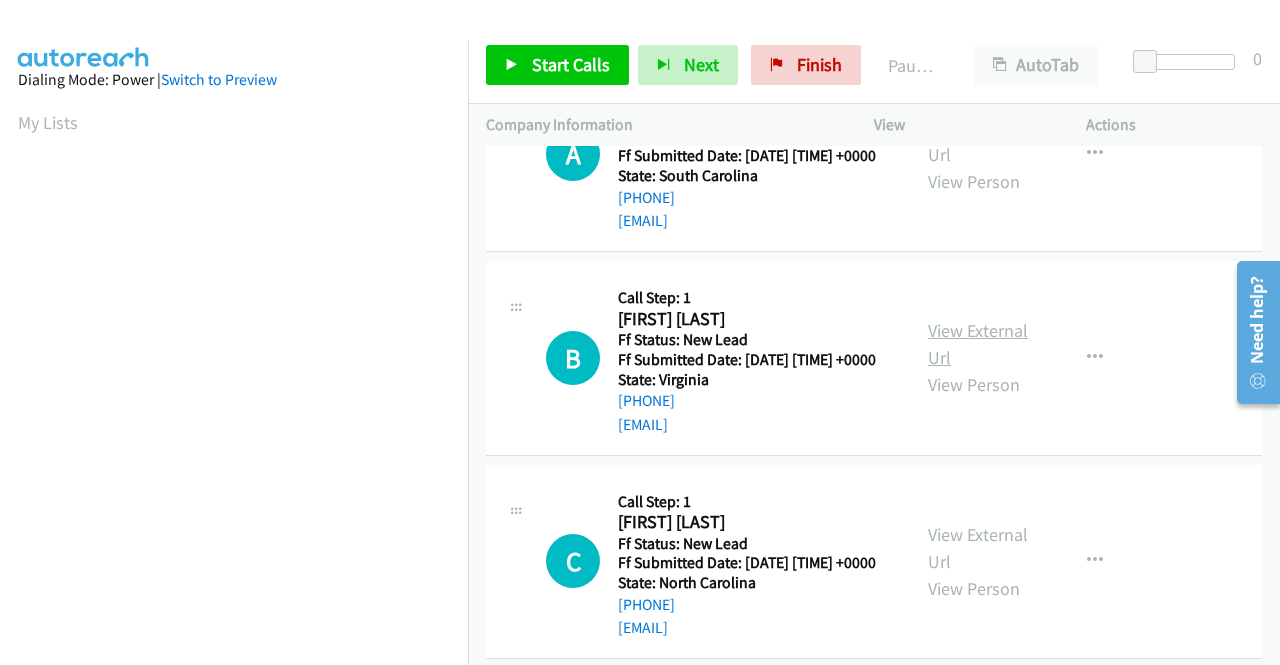click on "View External Url" at bounding box center (978, 344) 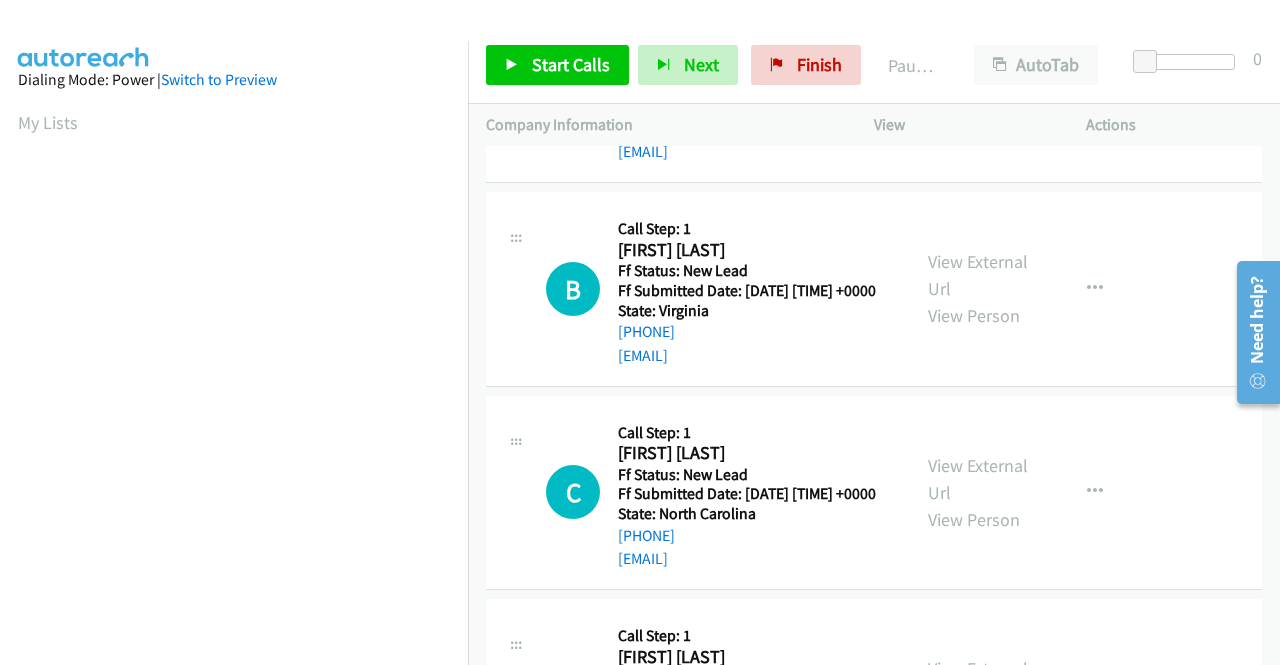 scroll, scrollTop: 600, scrollLeft: 0, axis: vertical 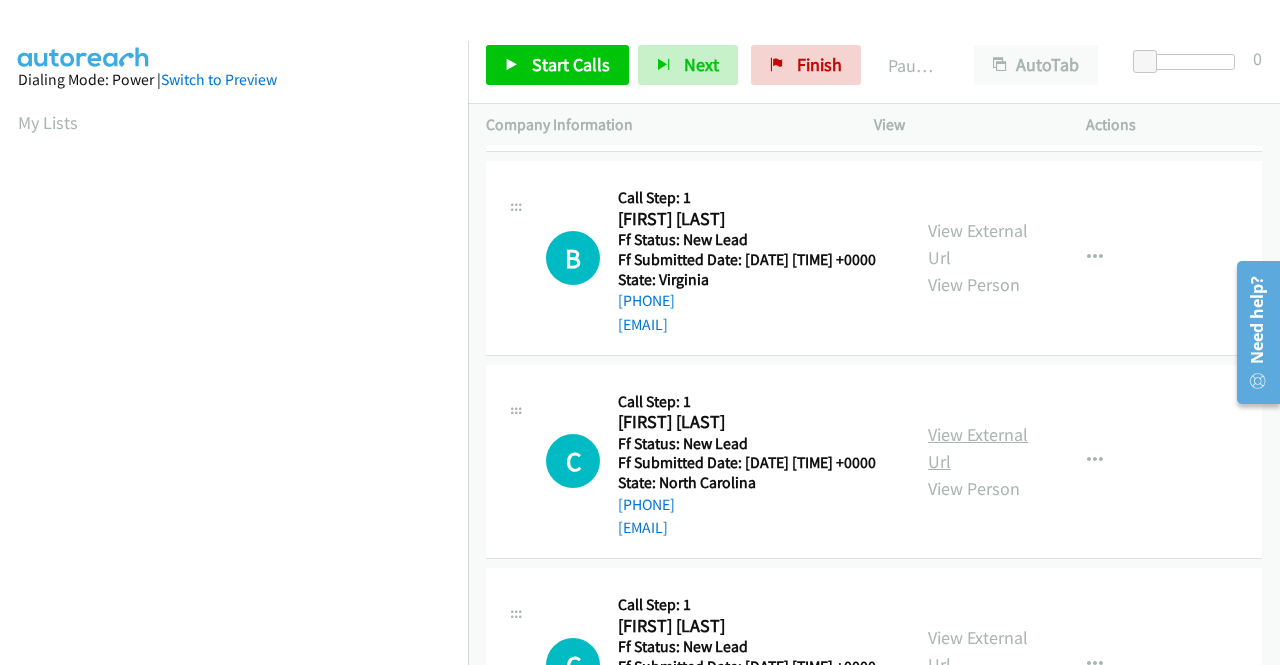click on "View External Url" at bounding box center (978, 448) 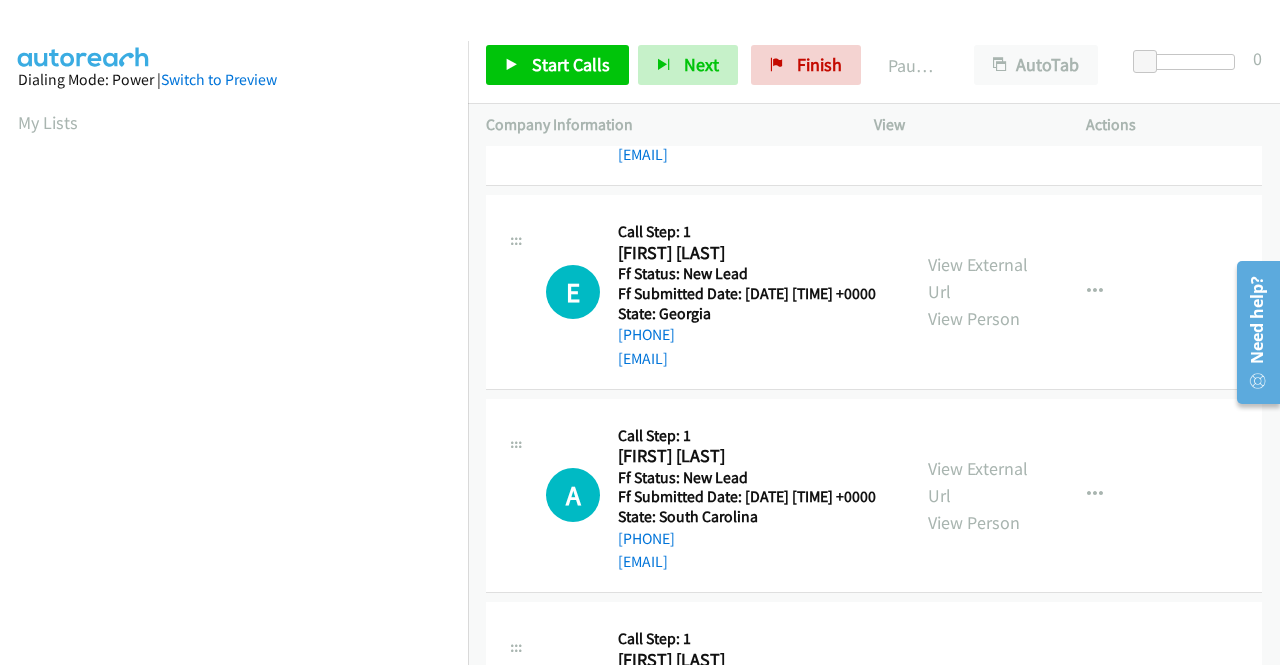 scroll, scrollTop: 12, scrollLeft: 0, axis: vertical 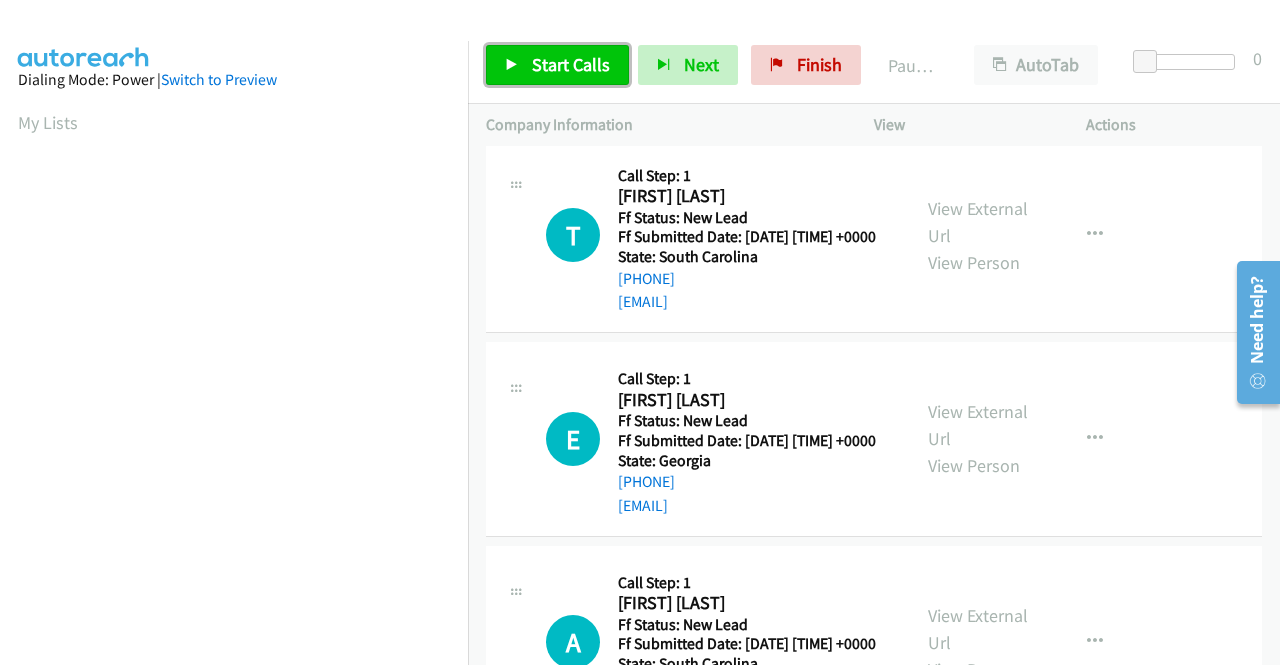 click on "Start Calls" at bounding box center [571, 64] 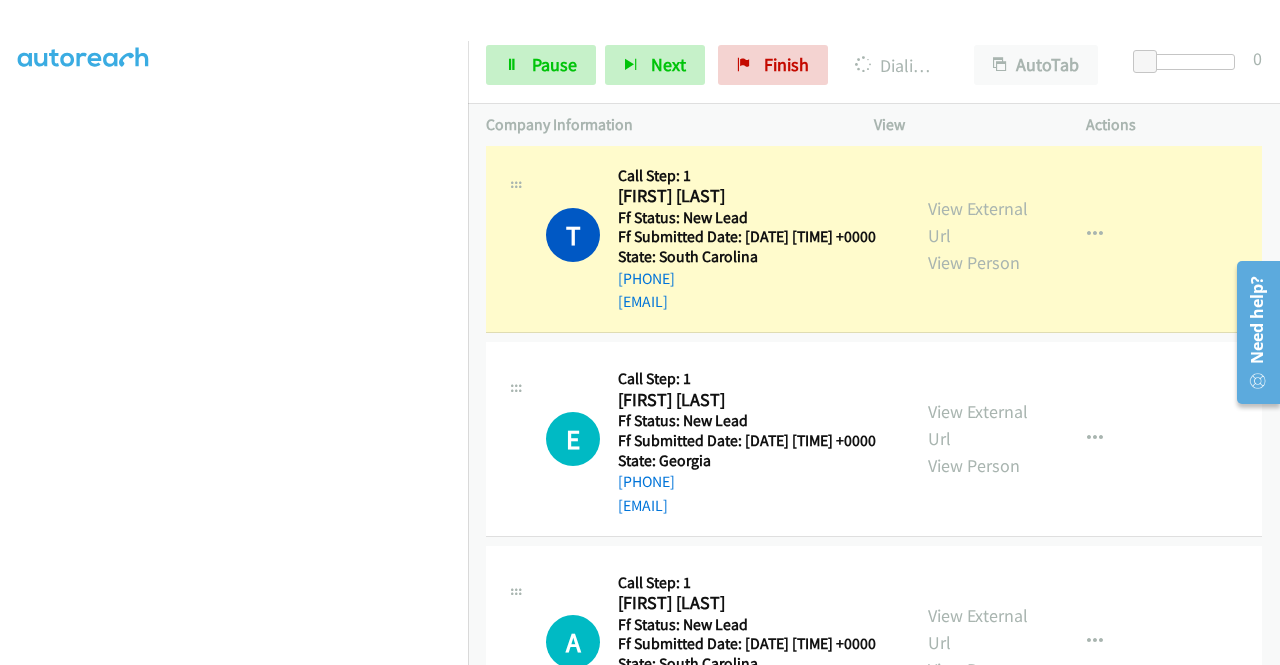 scroll, scrollTop: 456, scrollLeft: 0, axis: vertical 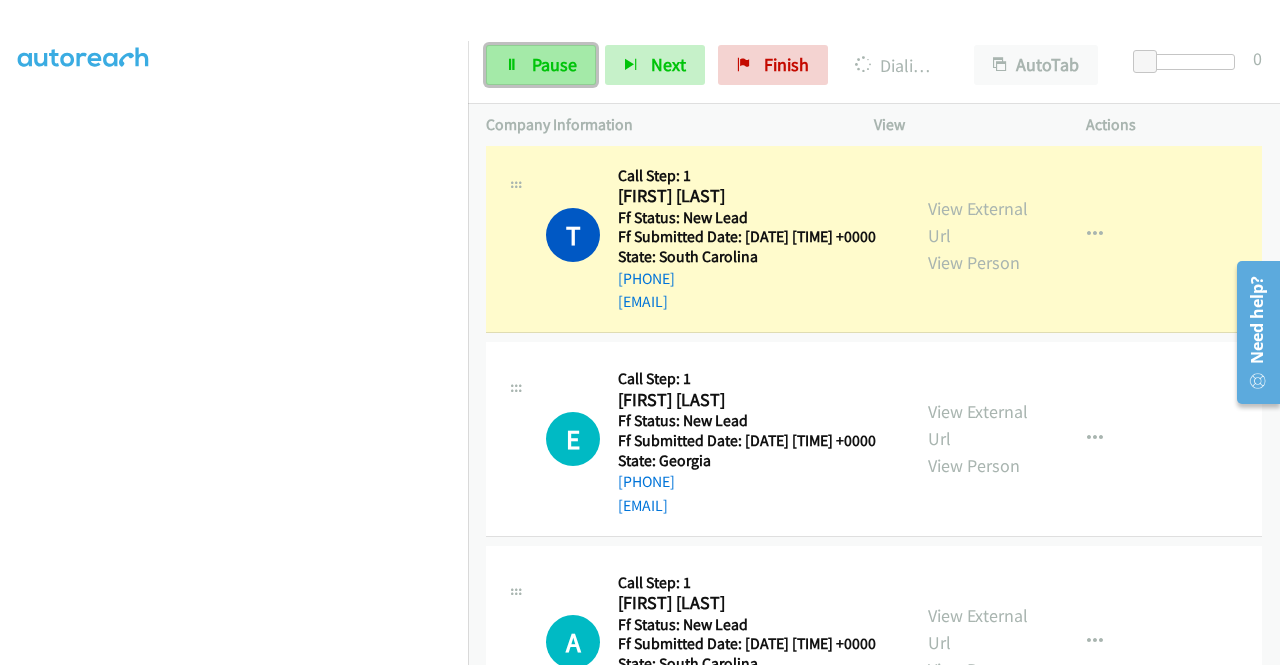 click on "Pause" at bounding box center (554, 64) 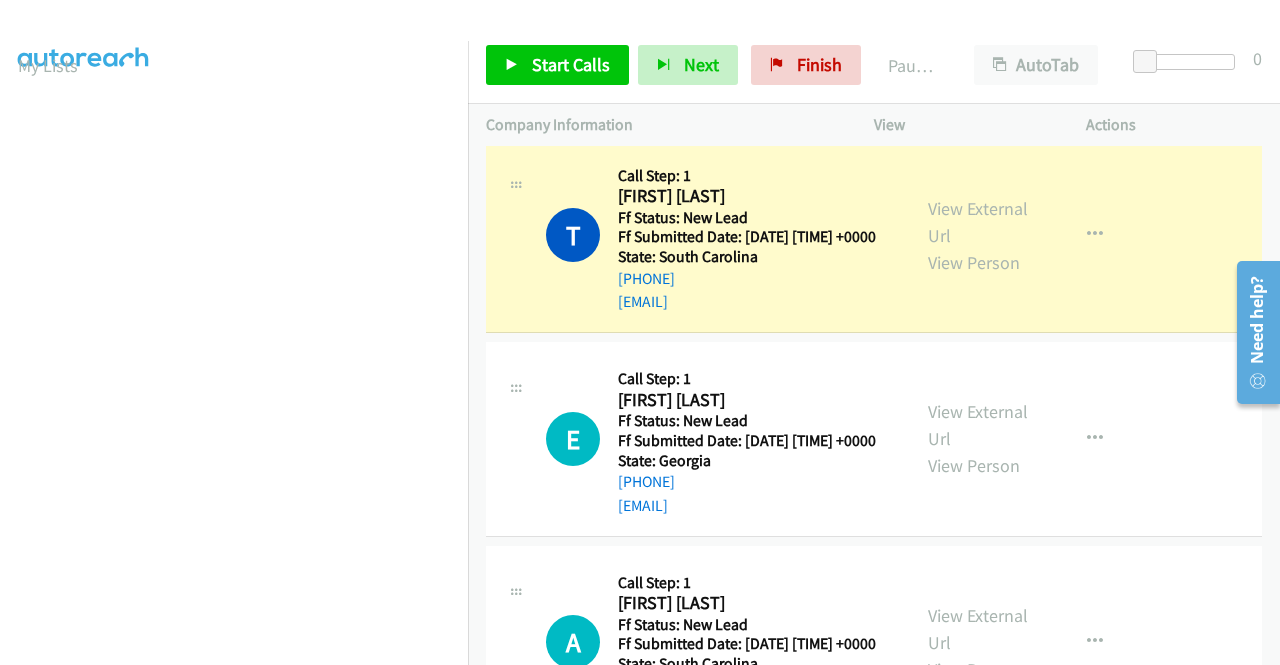 scroll, scrollTop: 56, scrollLeft: 0, axis: vertical 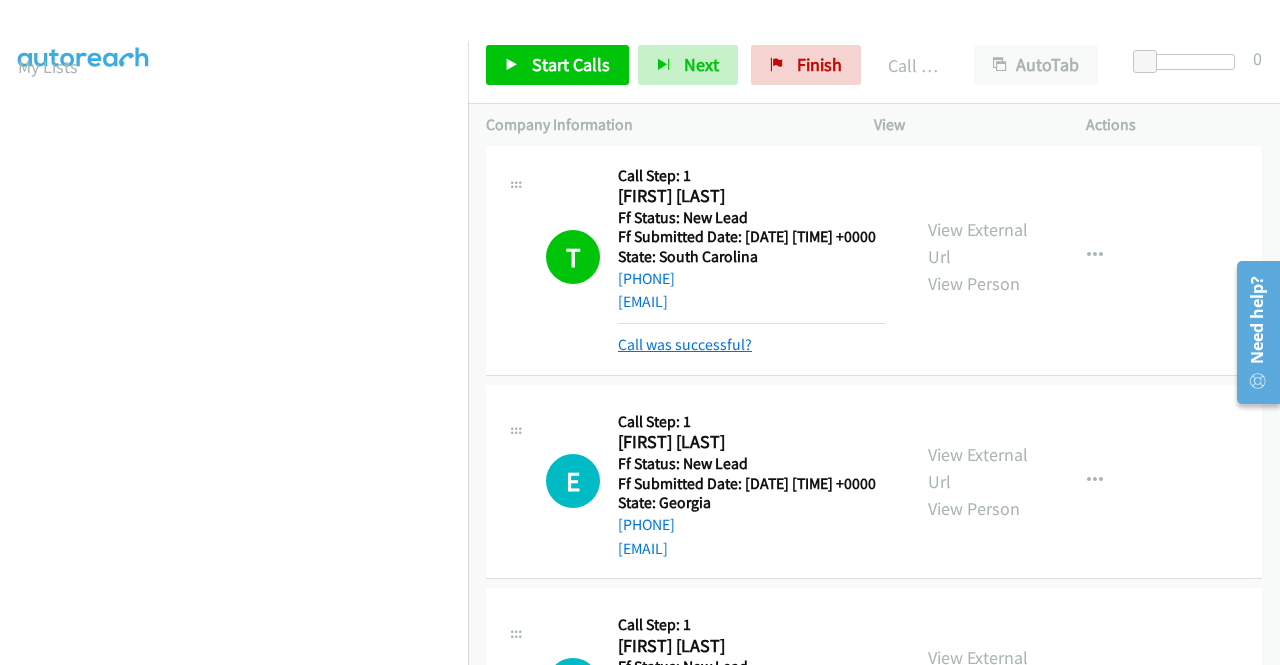 click on "Call was successful?" at bounding box center (685, 344) 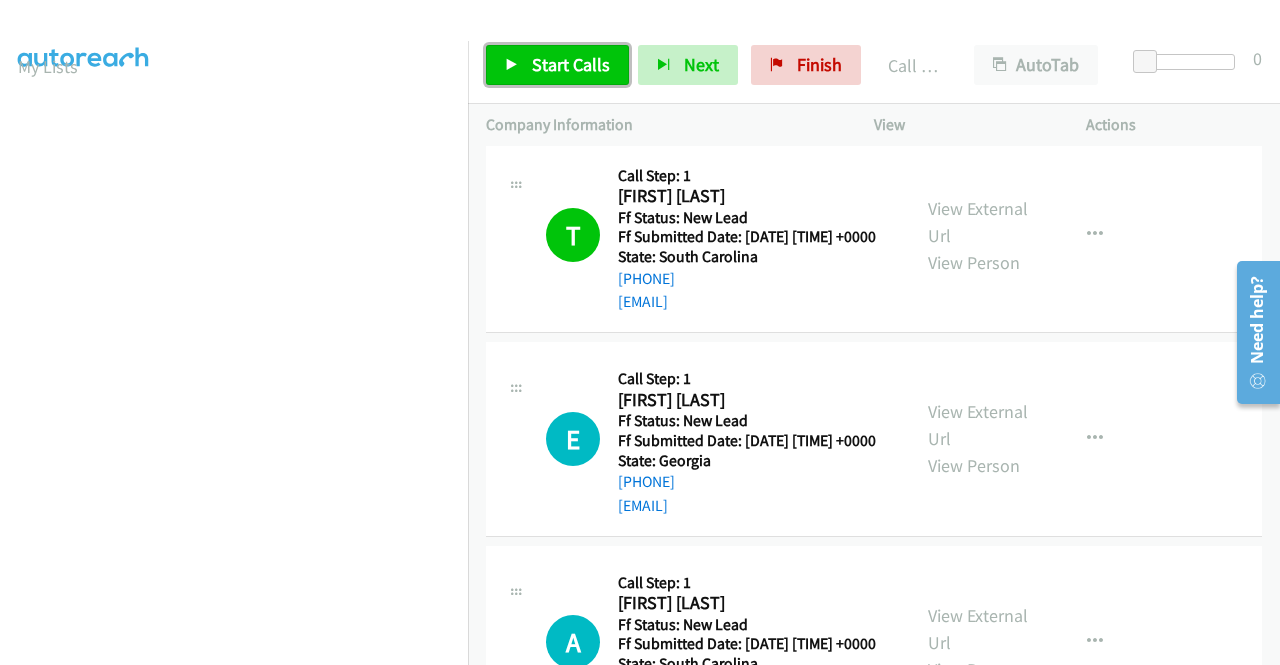click on "Start Calls" at bounding box center (557, 65) 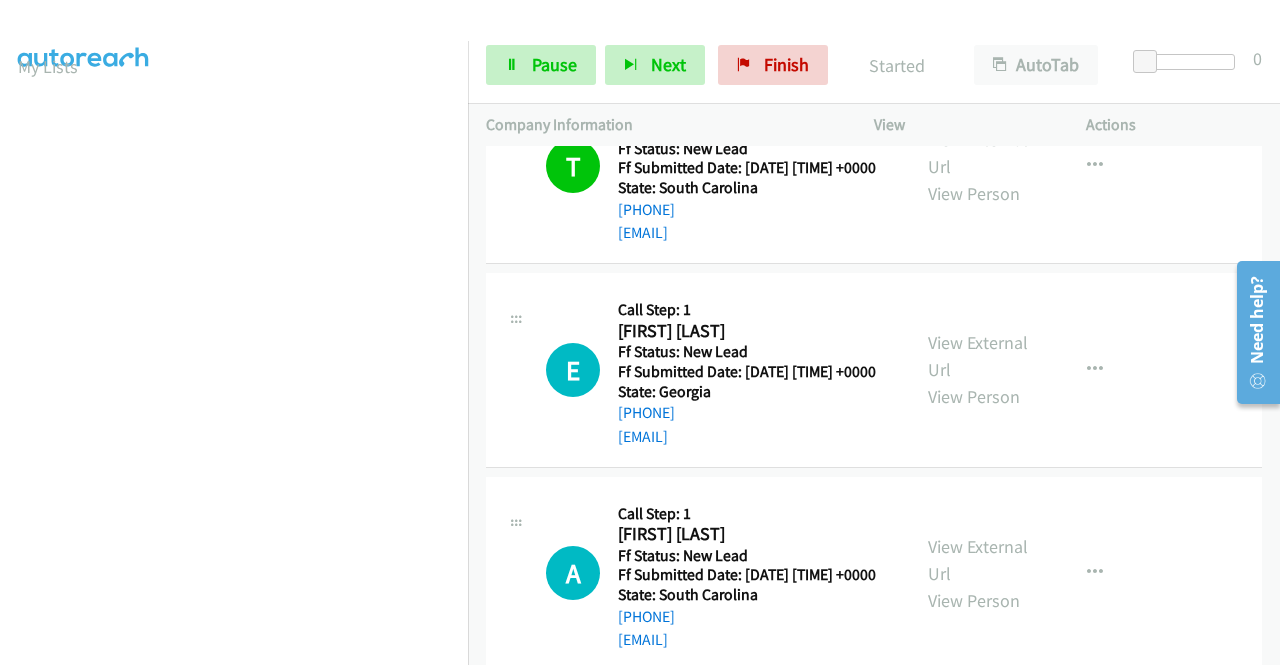 scroll, scrollTop: 112, scrollLeft: 0, axis: vertical 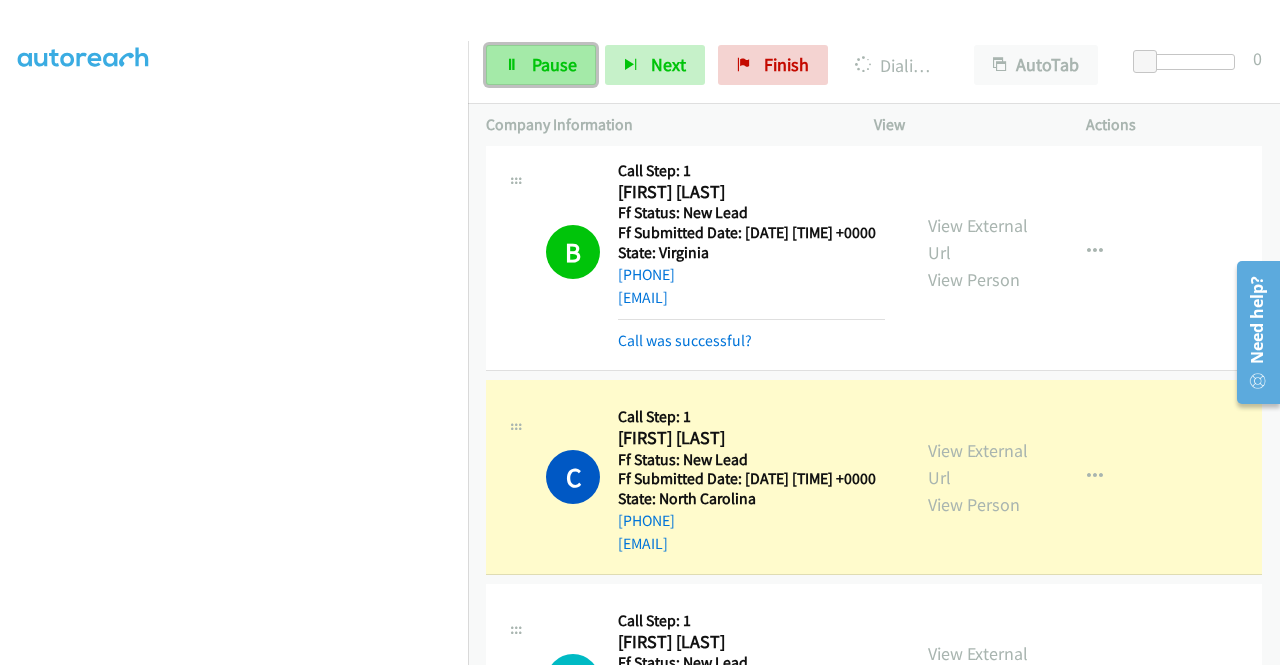click on "Pause" at bounding box center (554, 64) 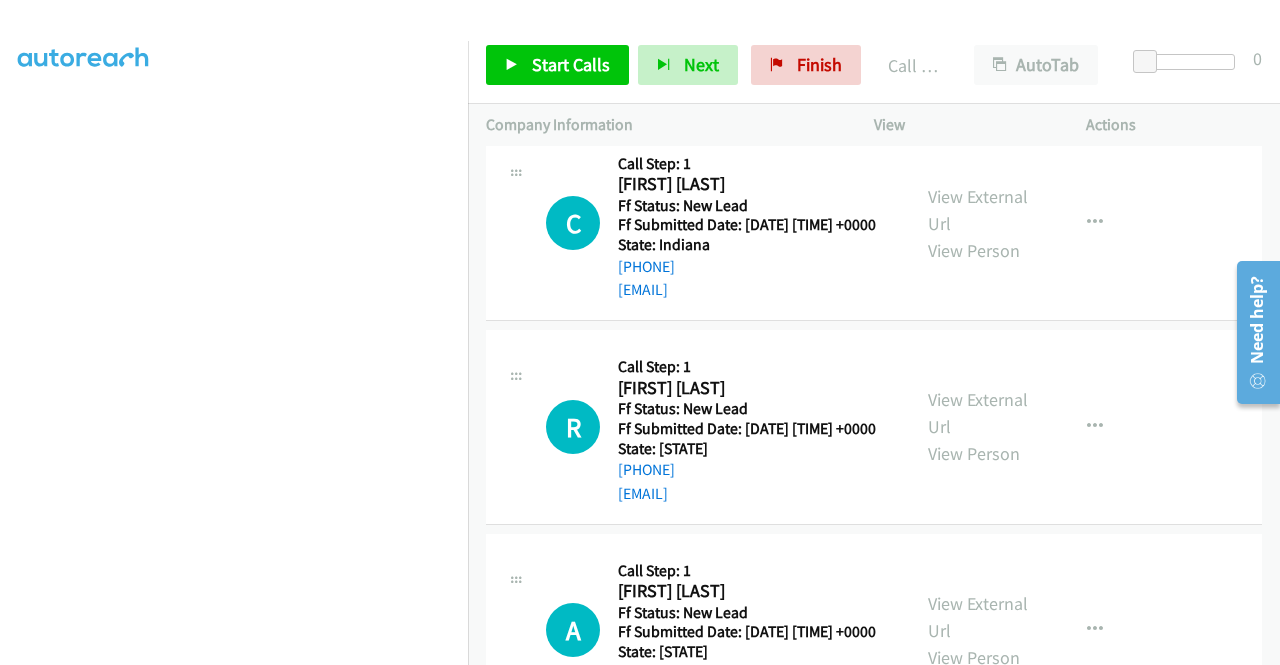 scroll, scrollTop: 912, scrollLeft: 0, axis: vertical 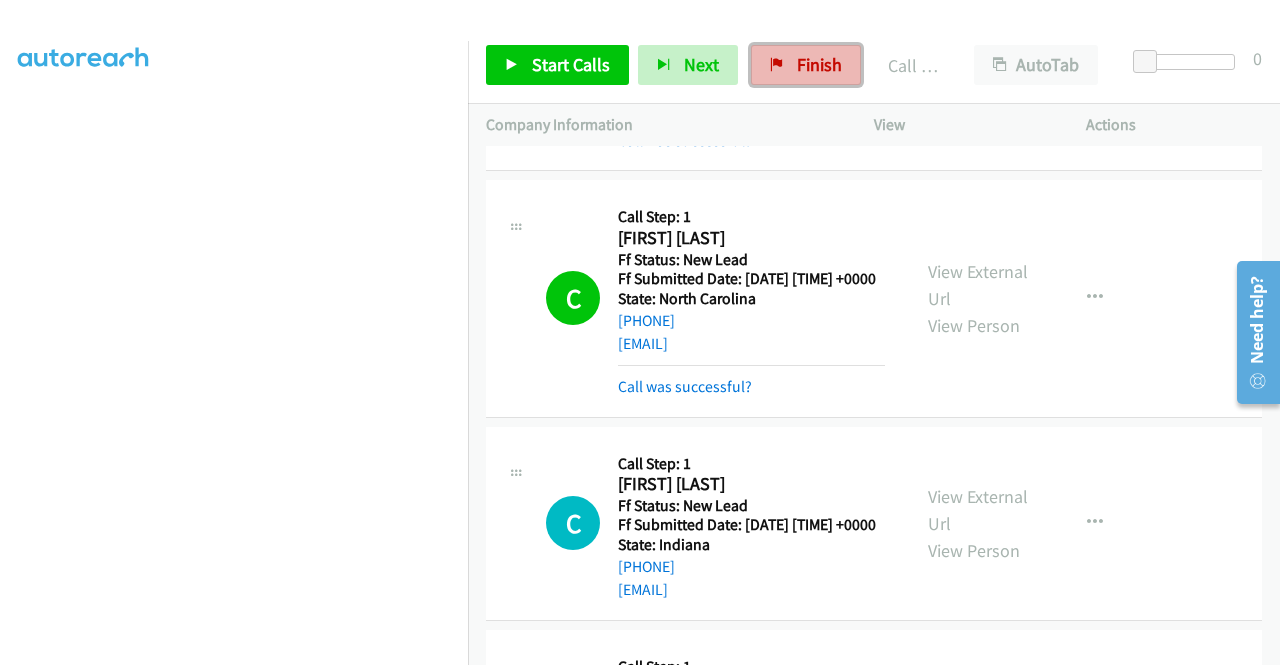 click on "Finish" at bounding box center [806, 65] 